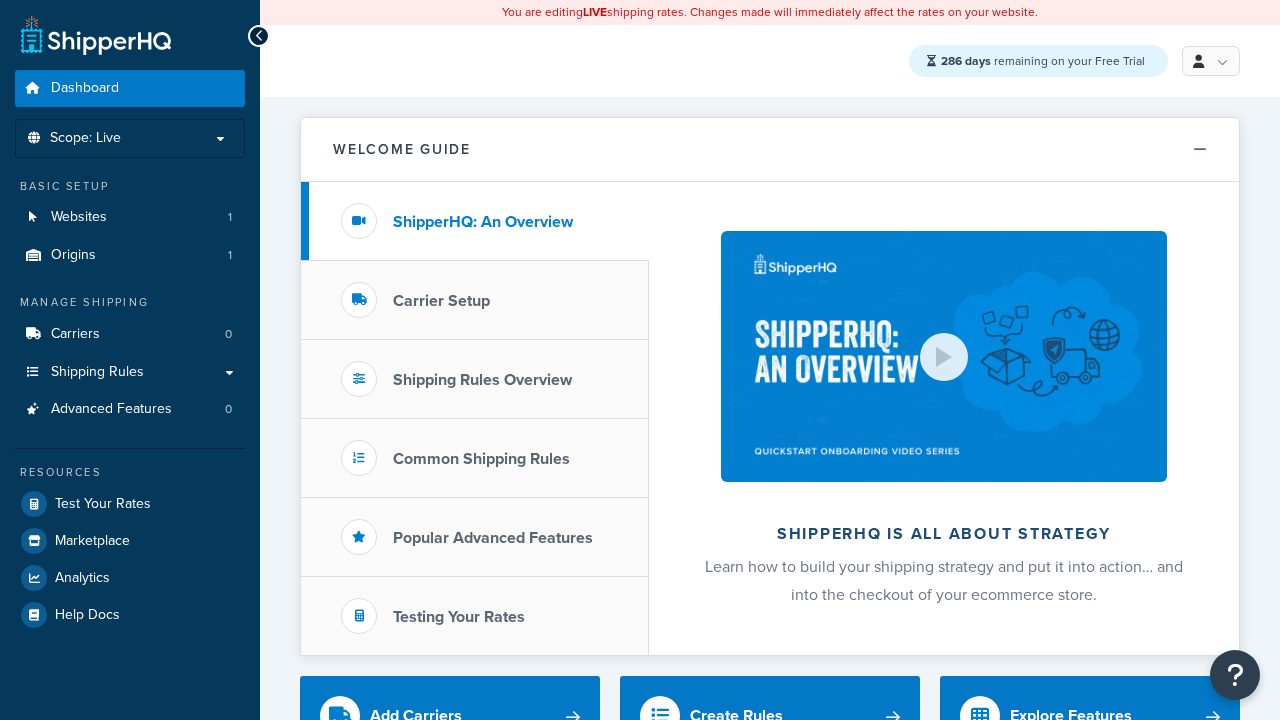scroll, scrollTop: 0, scrollLeft: 0, axis: both 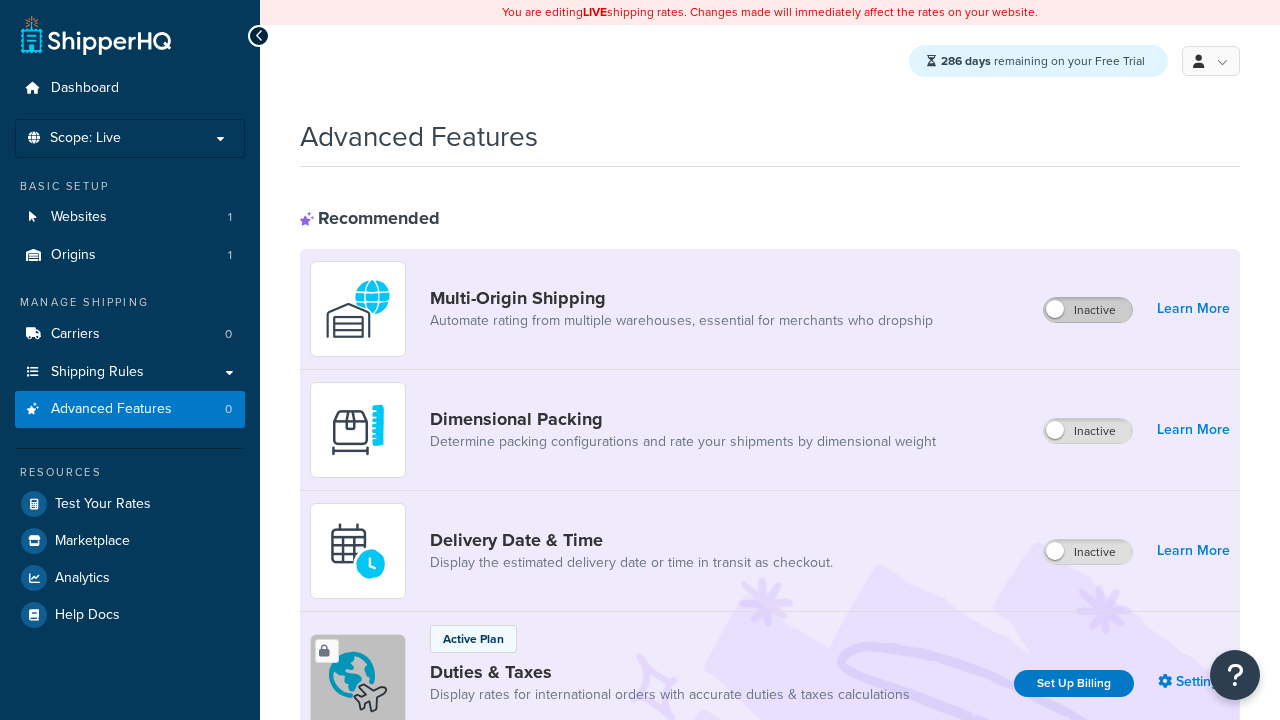 click on "Inactive" at bounding box center (1088, 310) 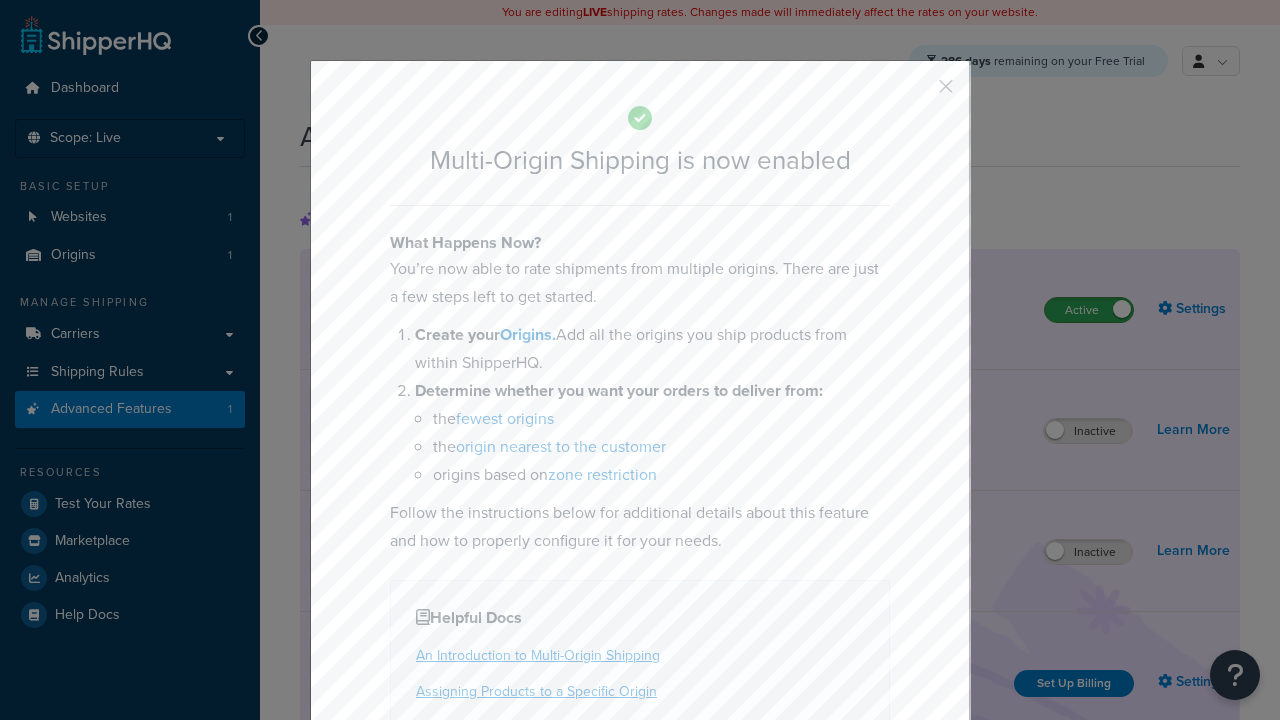 scroll, scrollTop: 0, scrollLeft: 0, axis: both 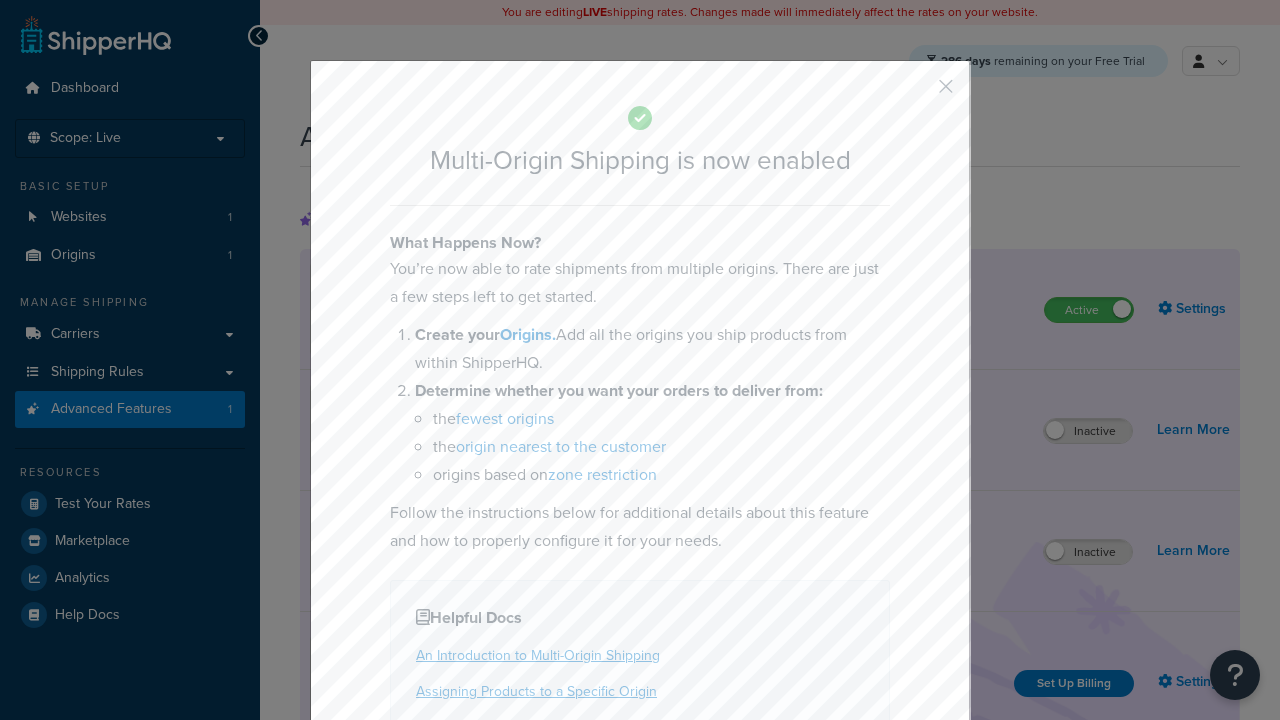 click at bounding box center [916, 93] 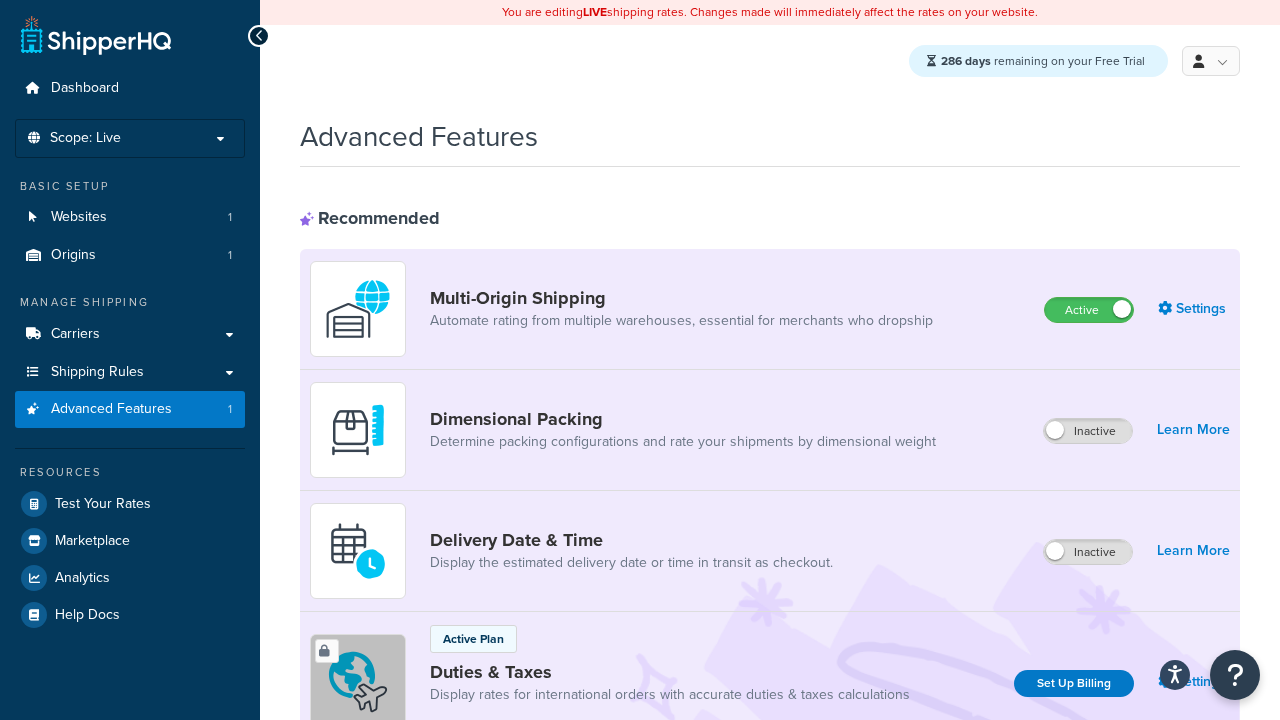 click on "Inactive" at bounding box center [1088, 431] 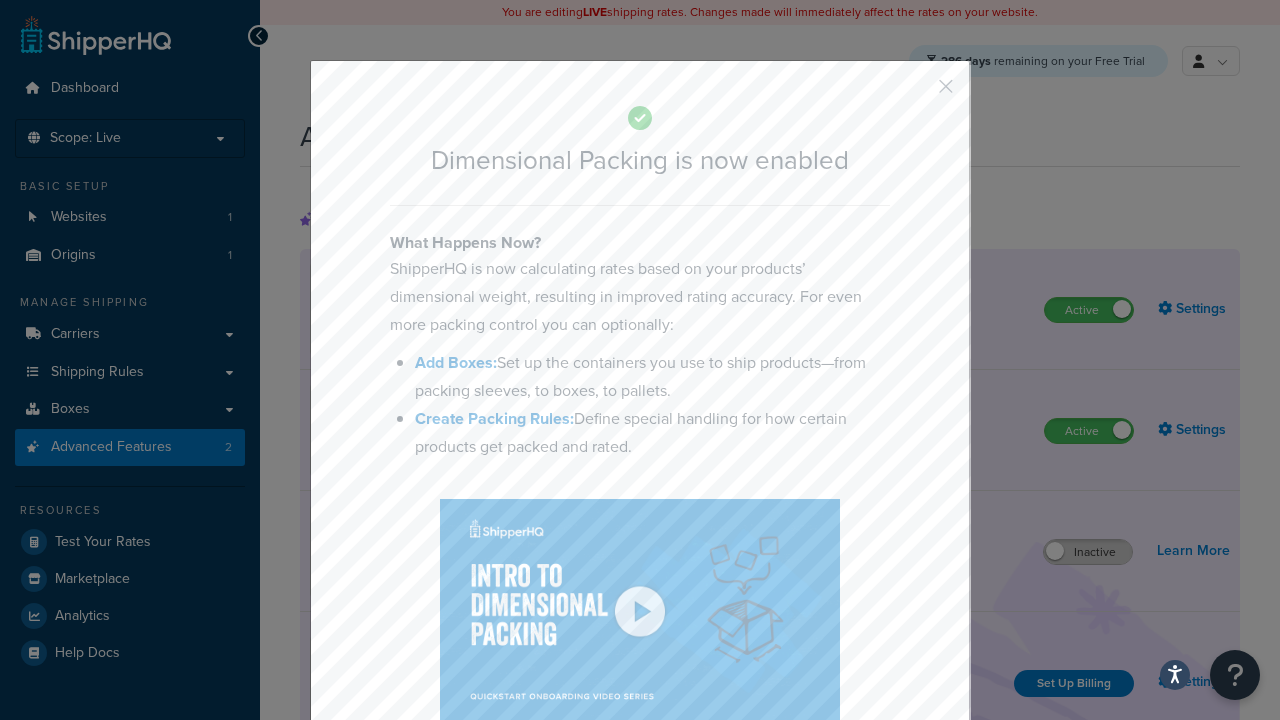 click at bounding box center [916, 93] 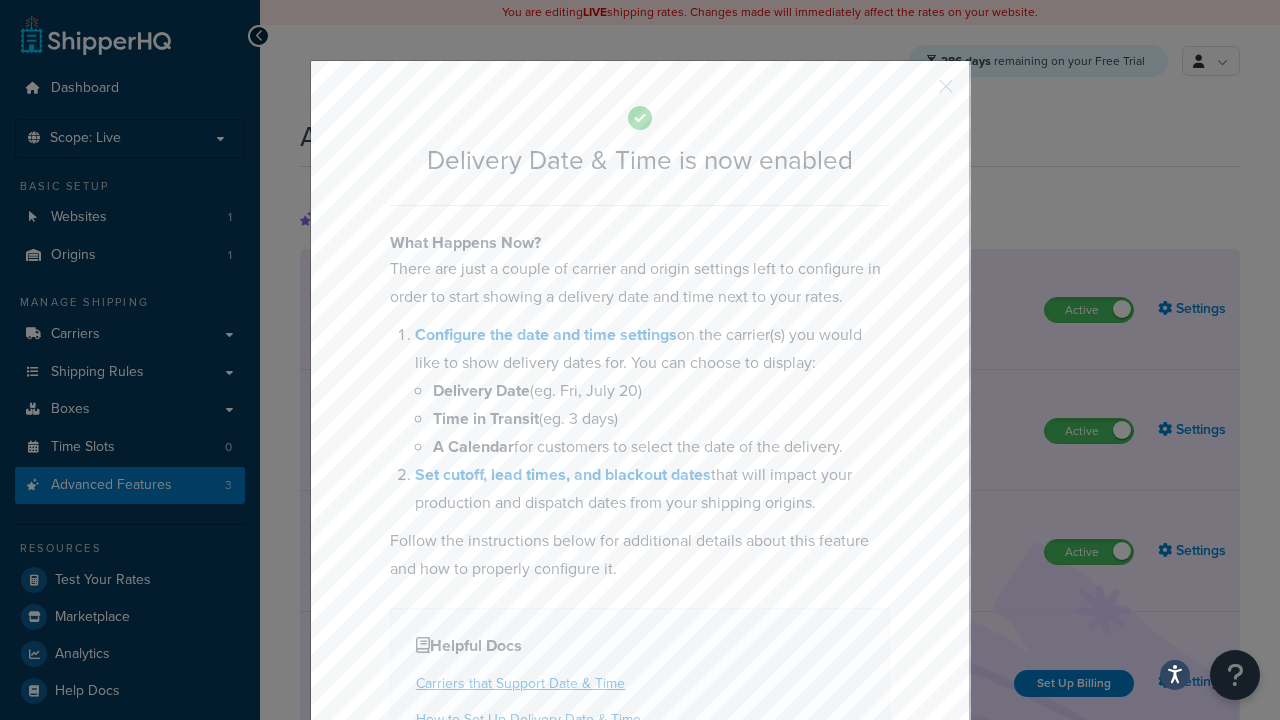 click at bounding box center [916, 93] 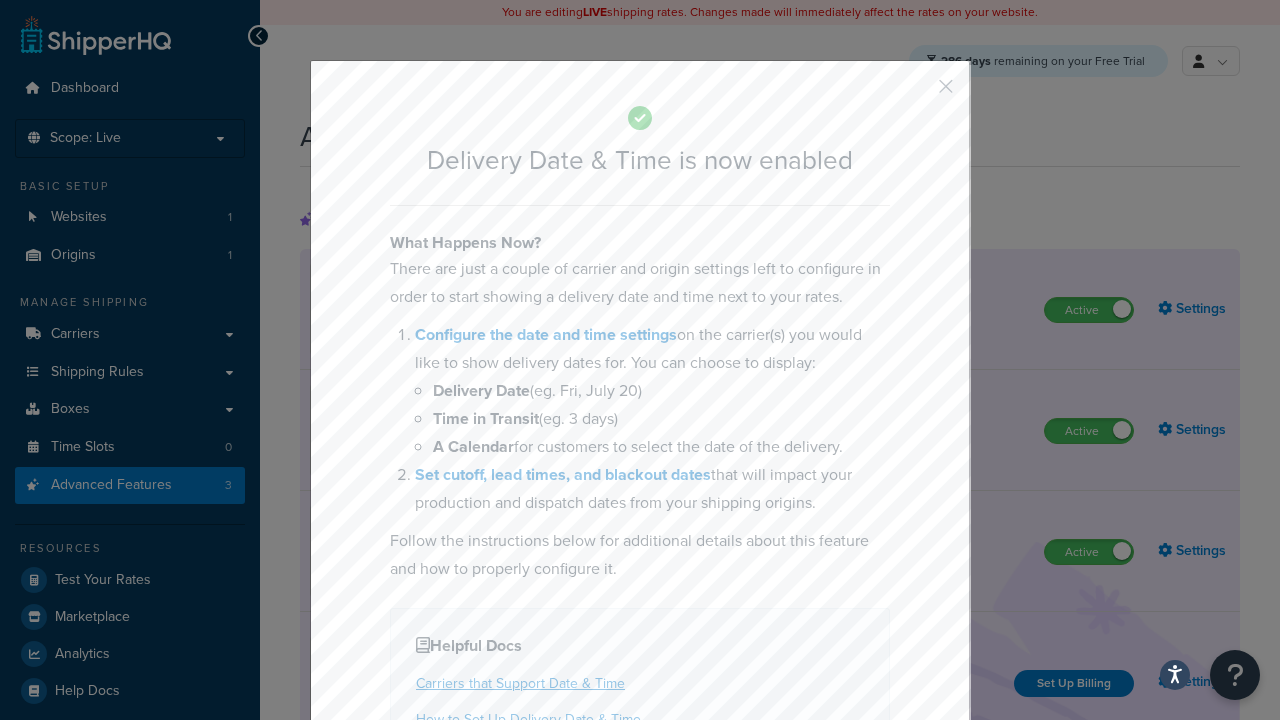 click on "Inactive" at bounding box center (1088, 887) 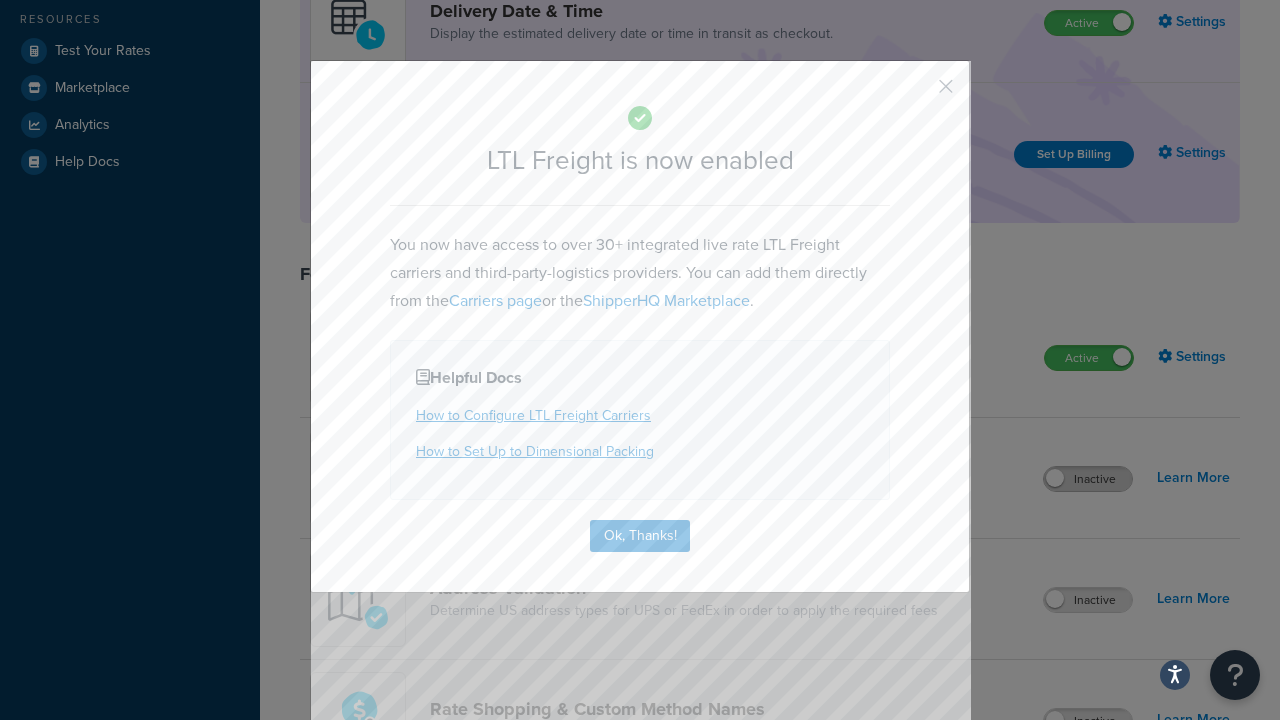 click at bounding box center [916, 93] 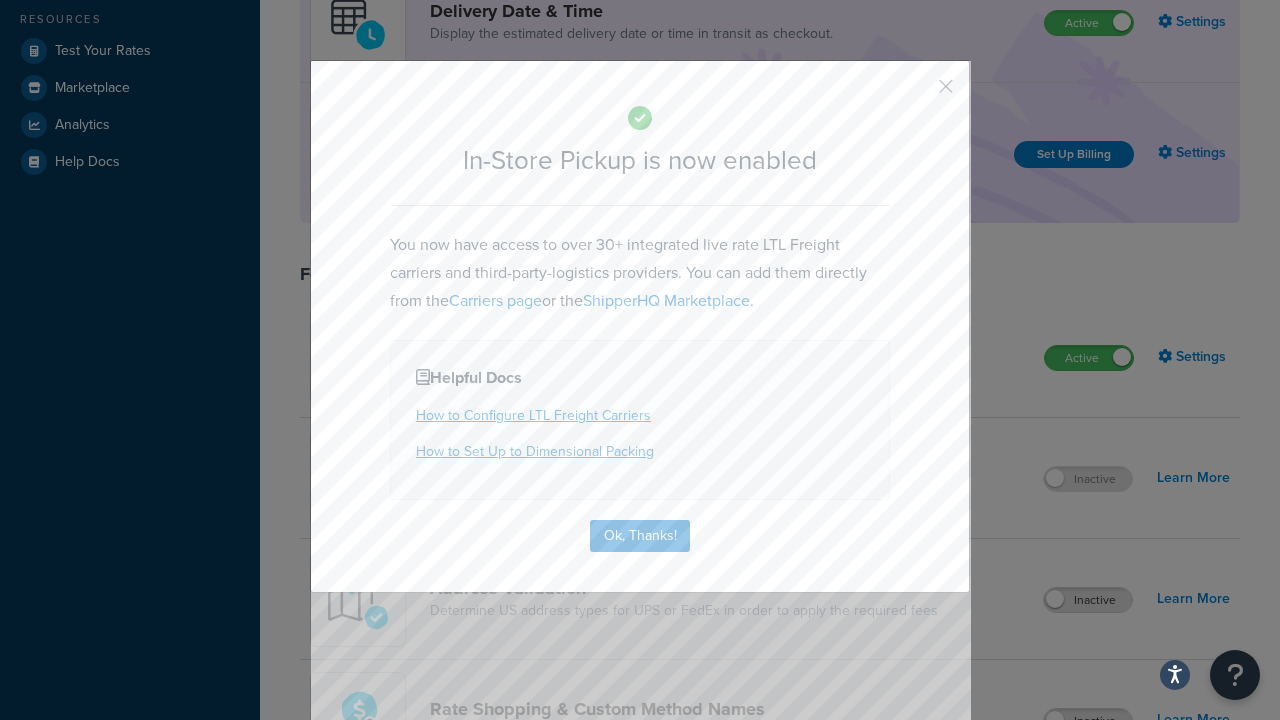 scroll, scrollTop: 567, scrollLeft: 0, axis: vertical 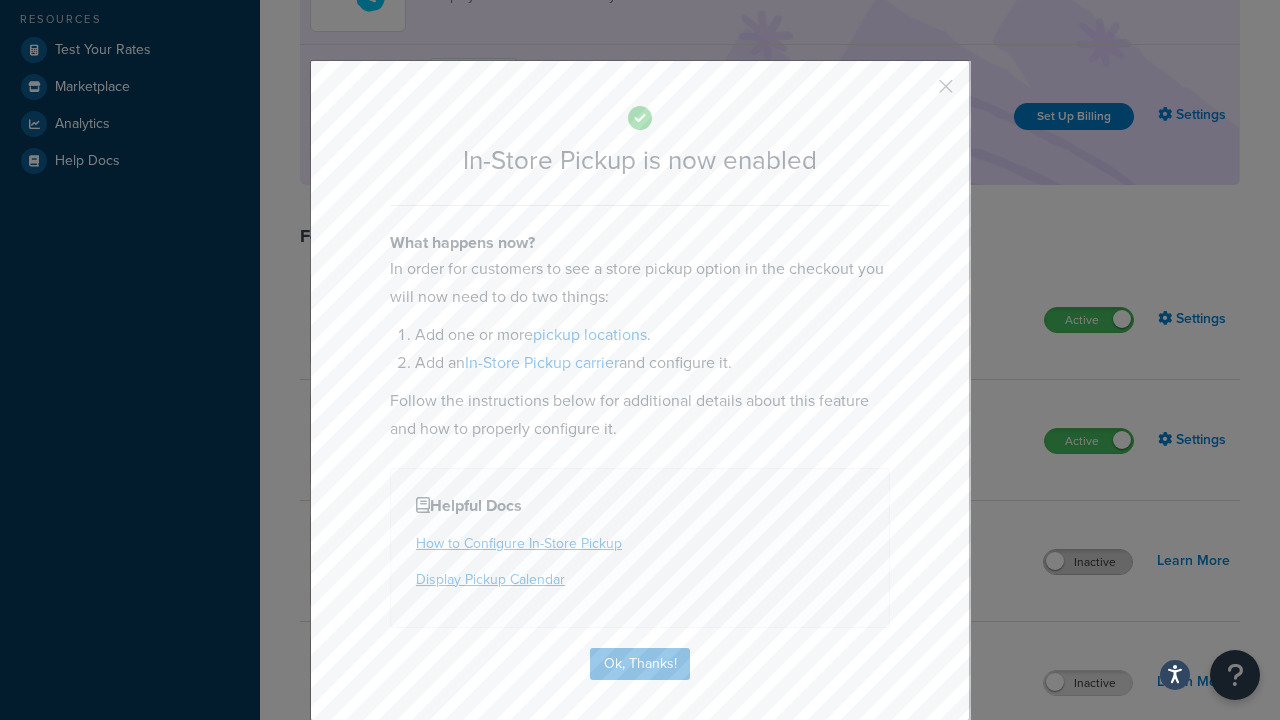 click at bounding box center [916, 93] 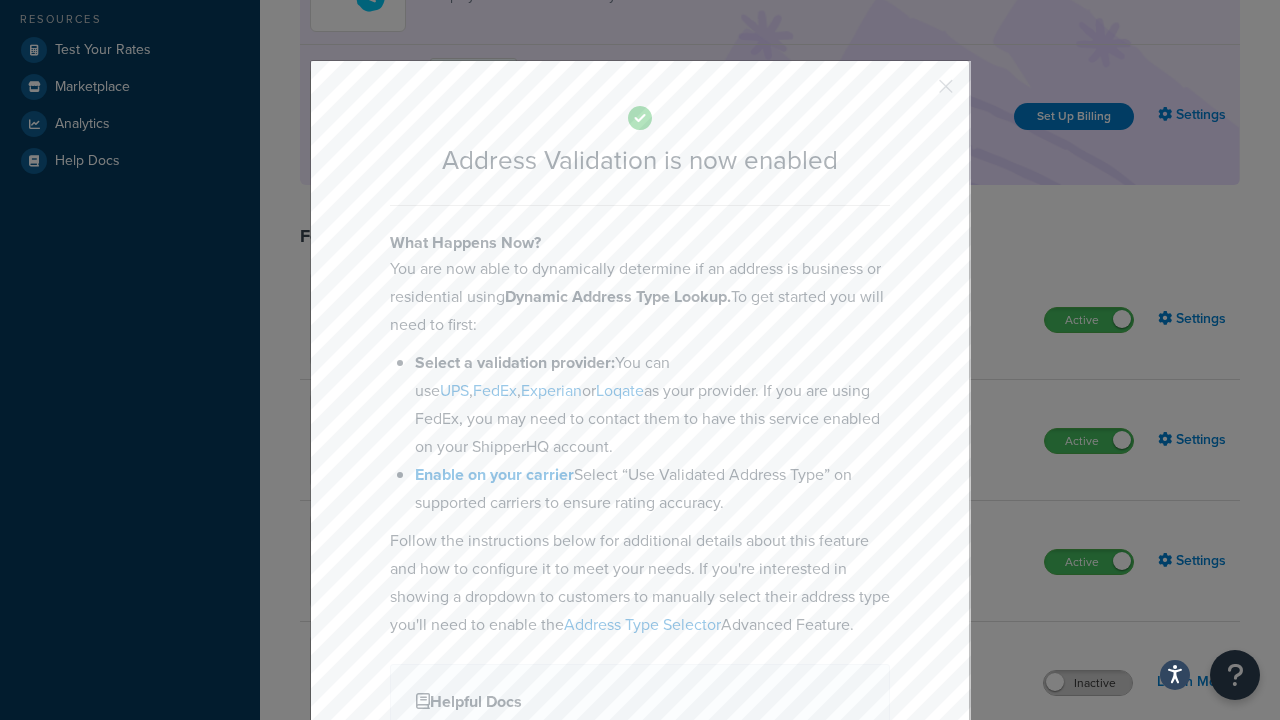 click at bounding box center [916, 93] 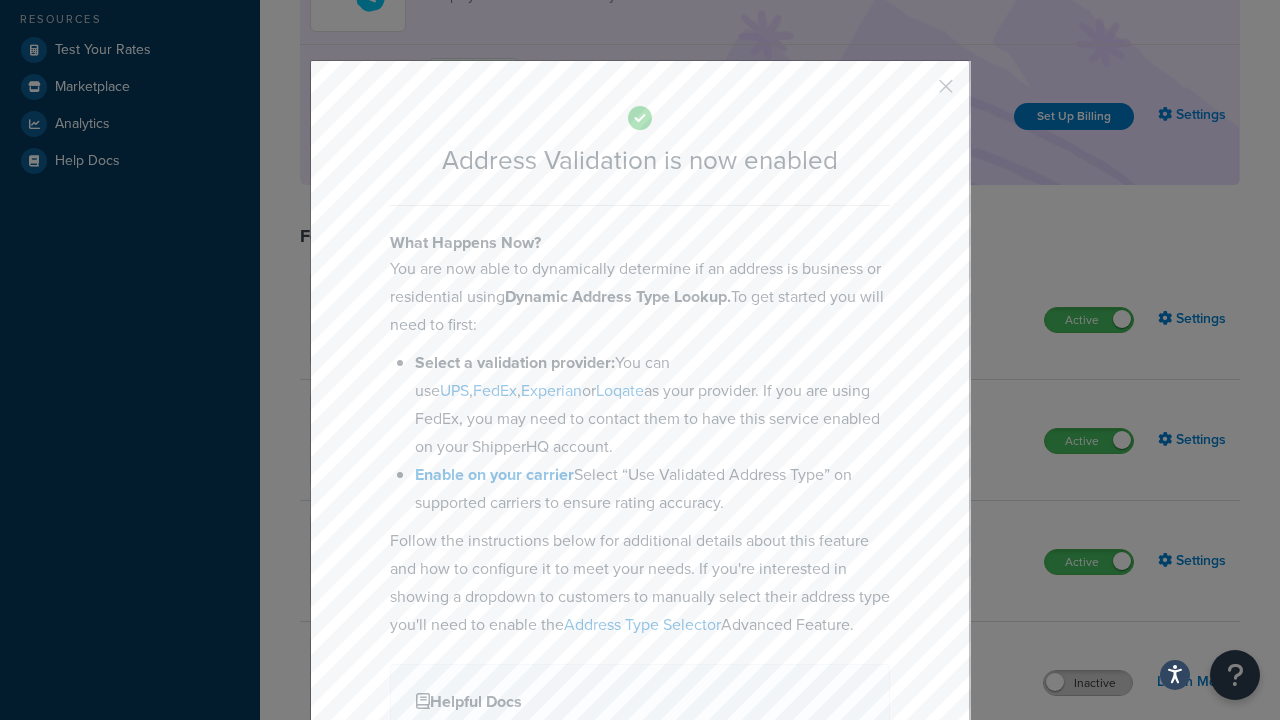 click on "Inactive" at bounding box center (1088, 683) 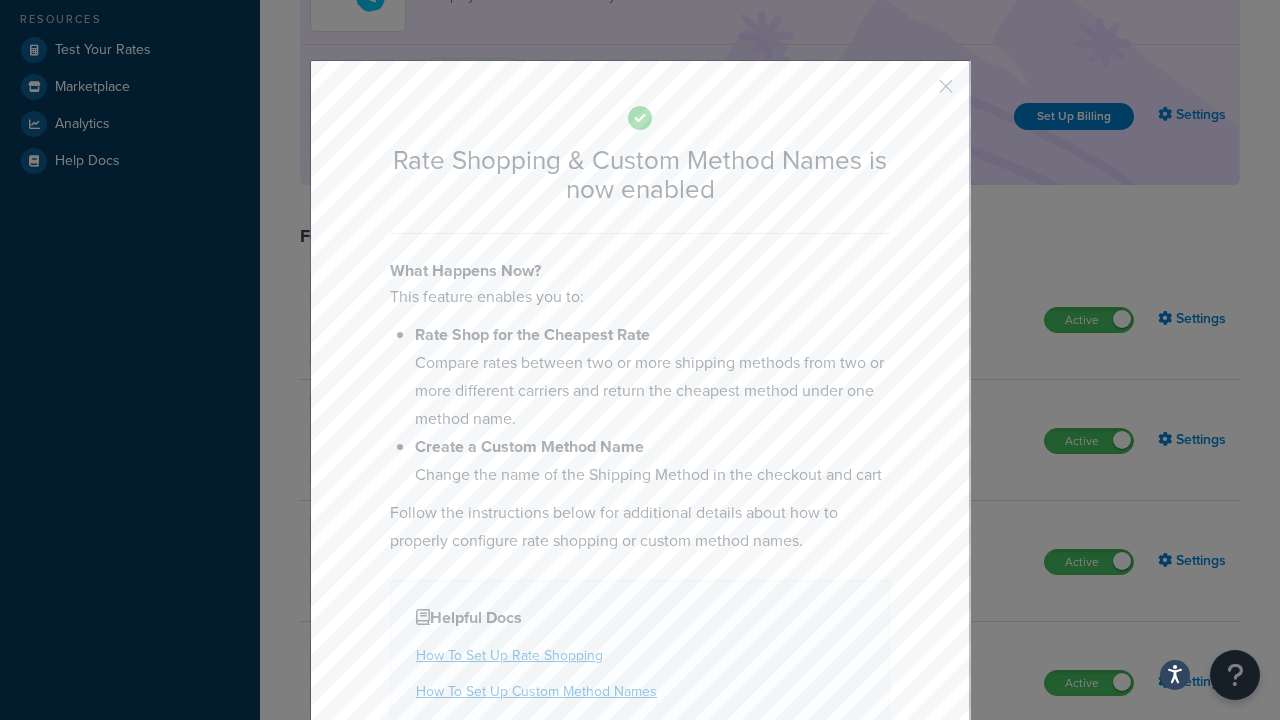 click at bounding box center (916, 93) 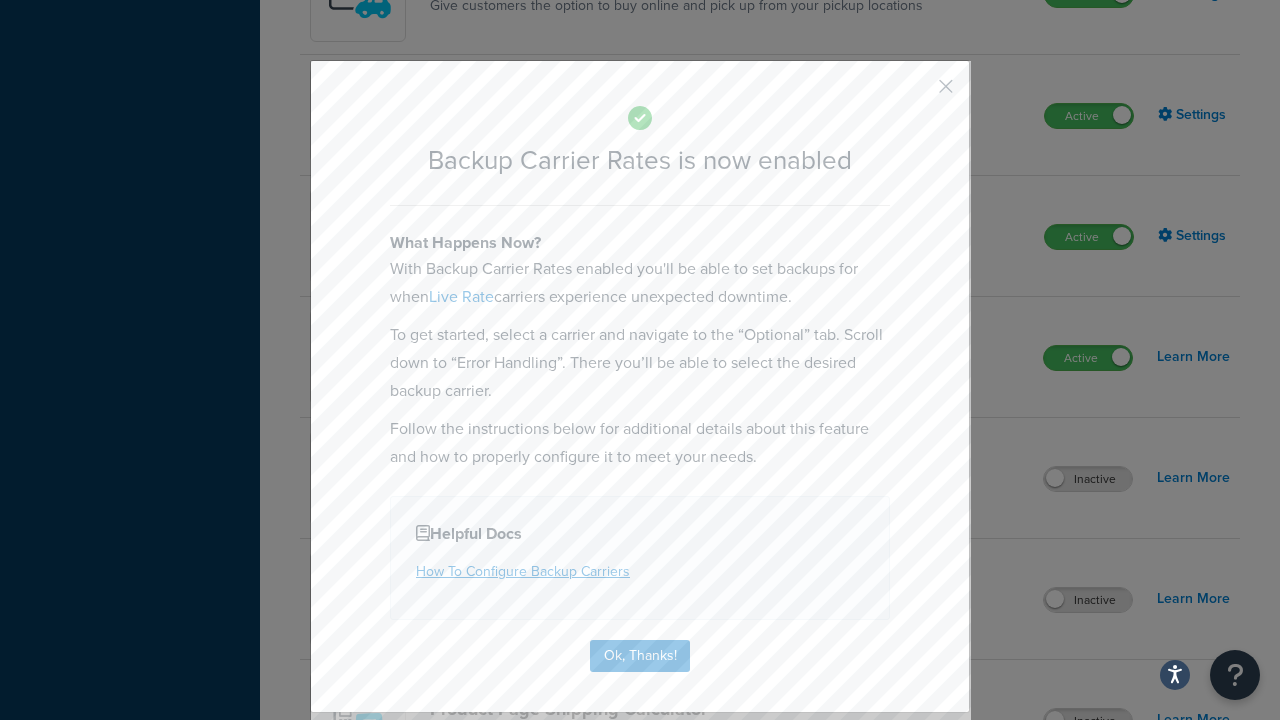 click at bounding box center (916, 93) 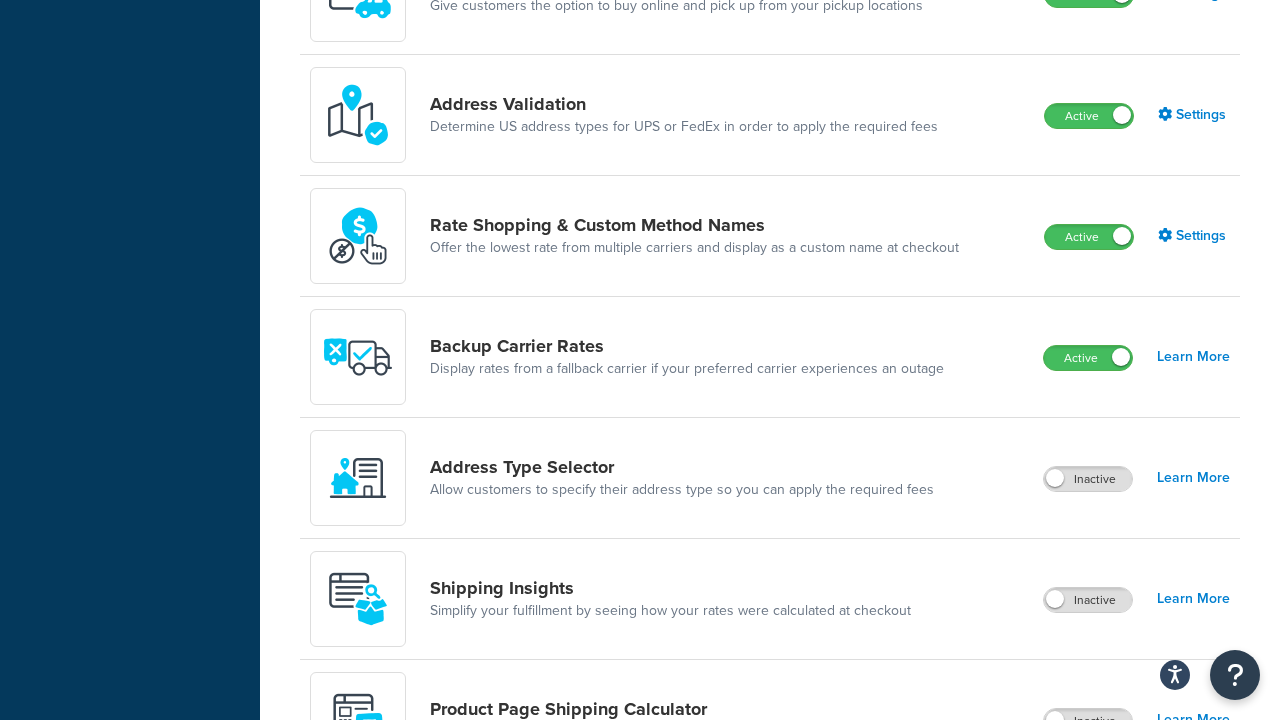 click on "Inactive" at bounding box center [1088, 479] 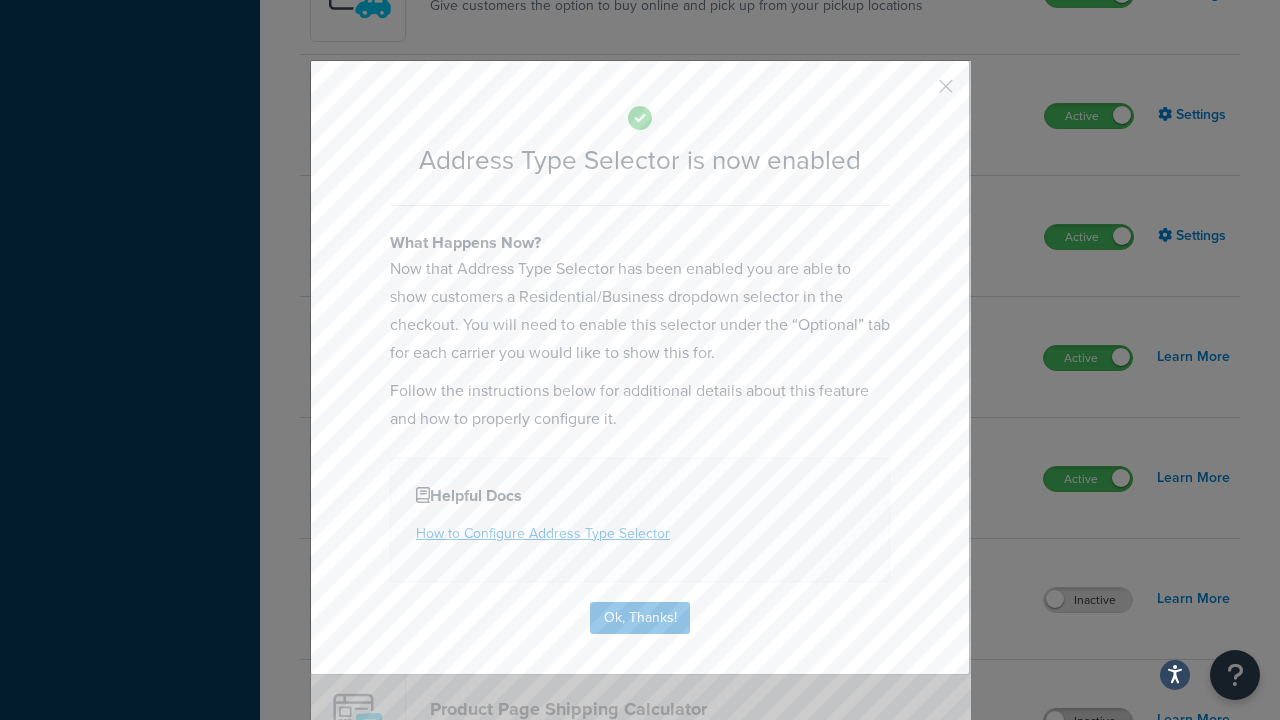click at bounding box center [916, 93] 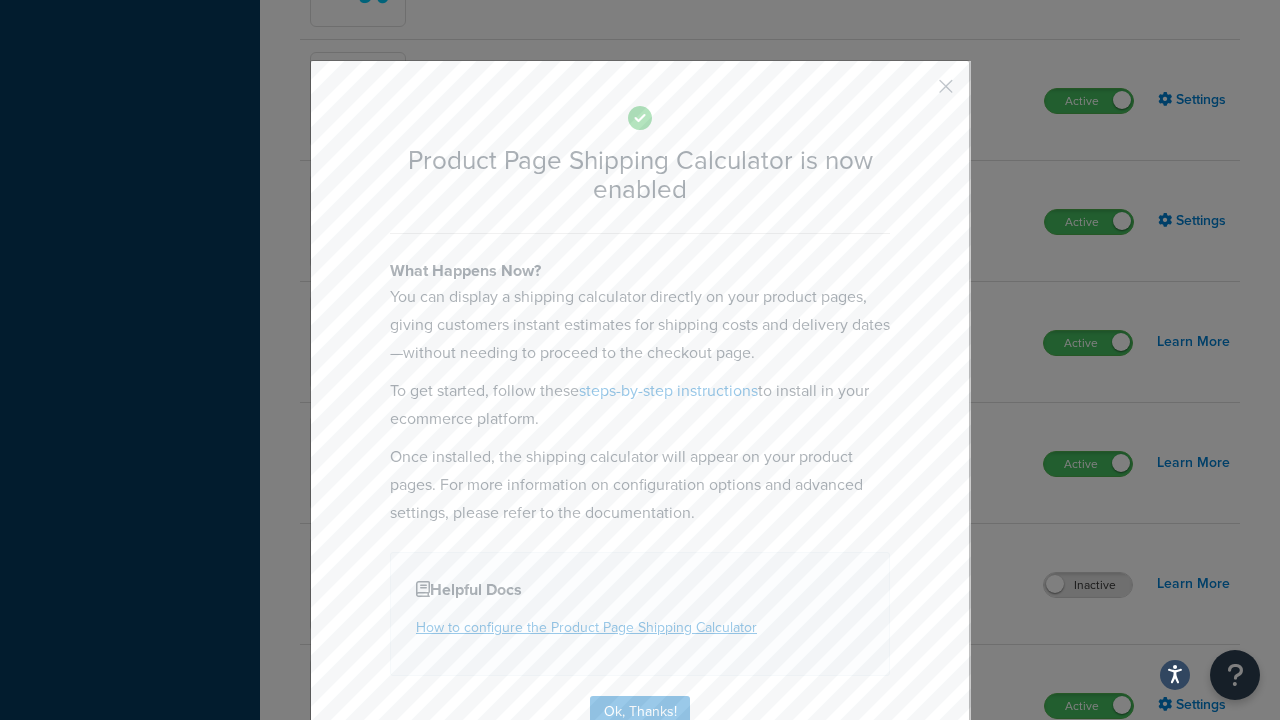click at bounding box center [916, 93] 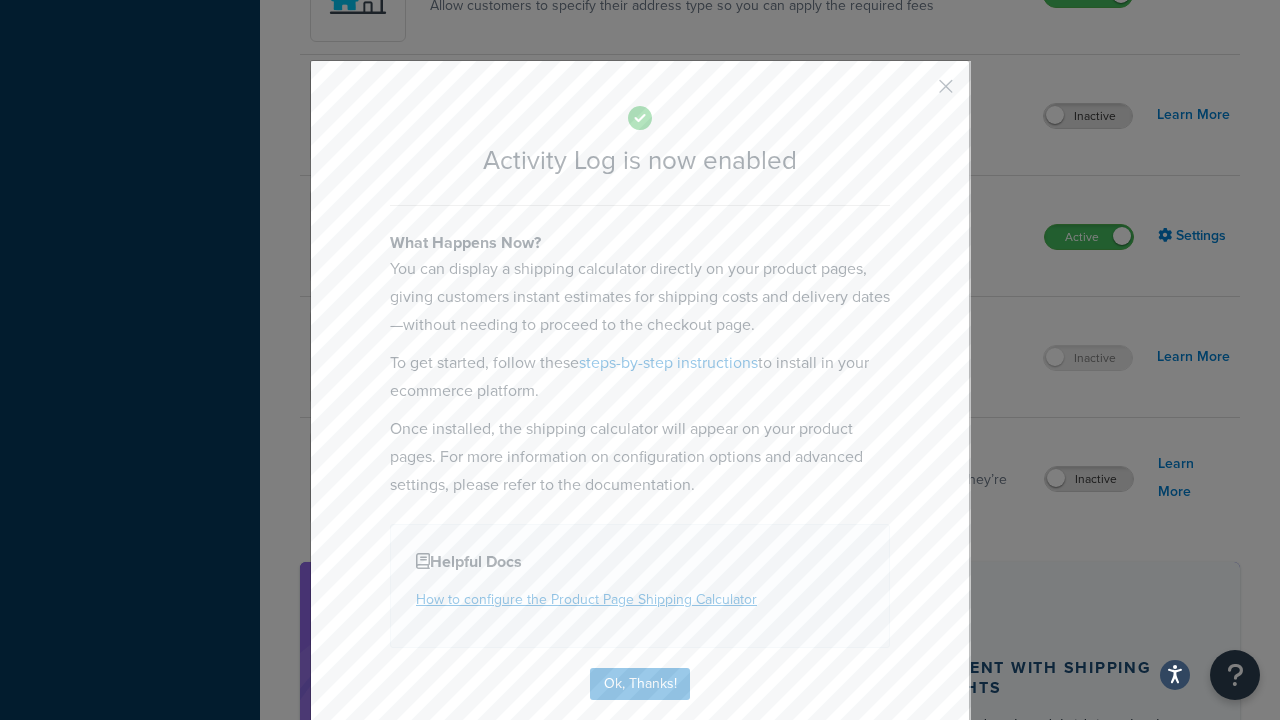 click at bounding box center (916, 93) 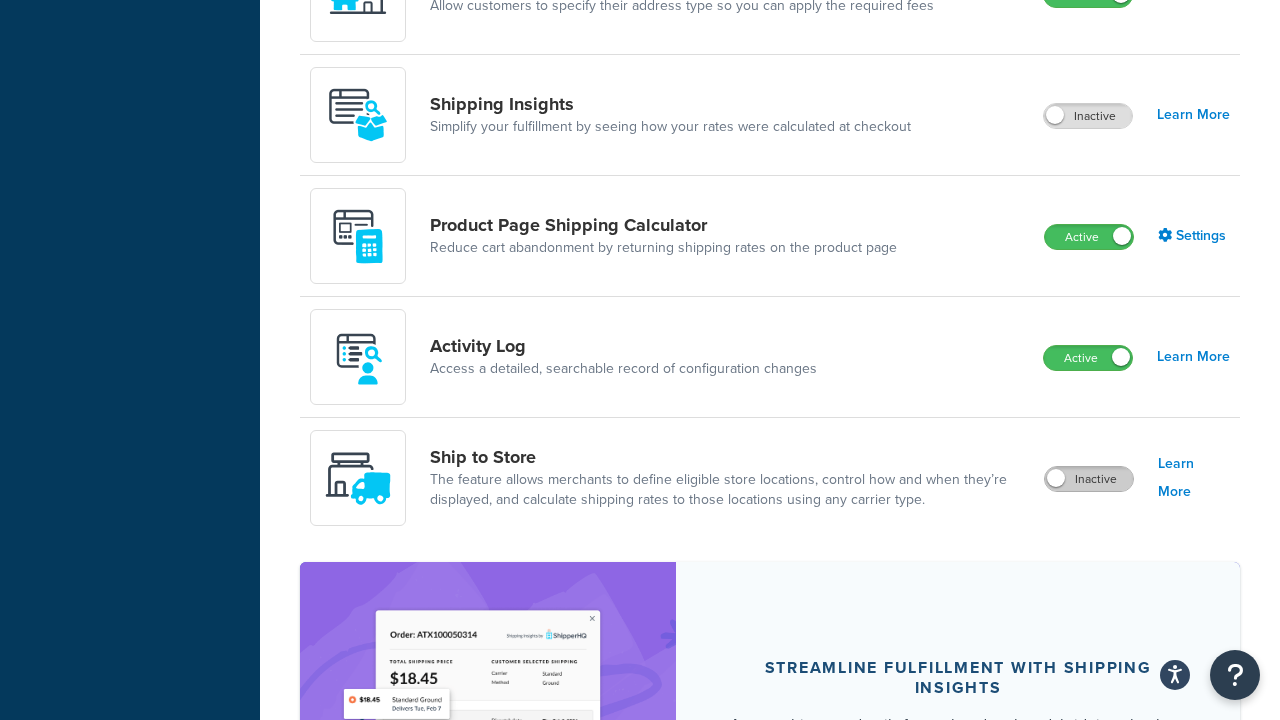 click on "Inactive" at bounding box center [1089, 479] 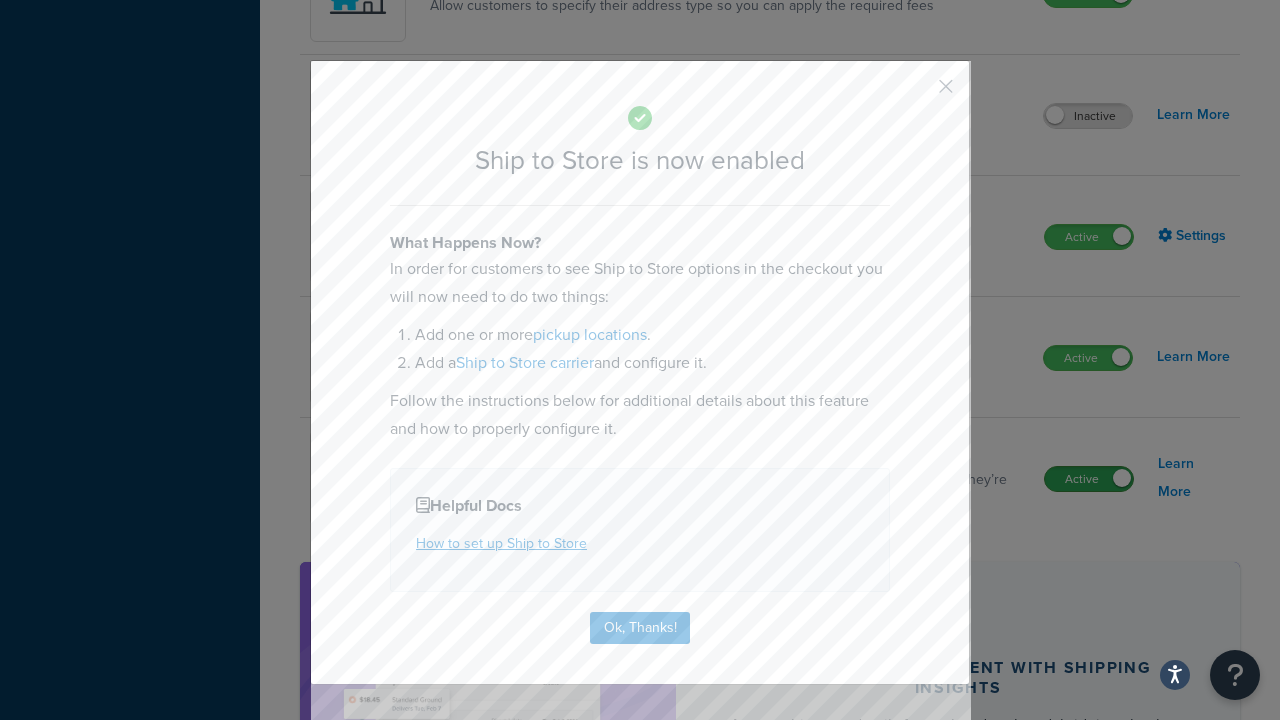 click at bounding box center (916, 93) 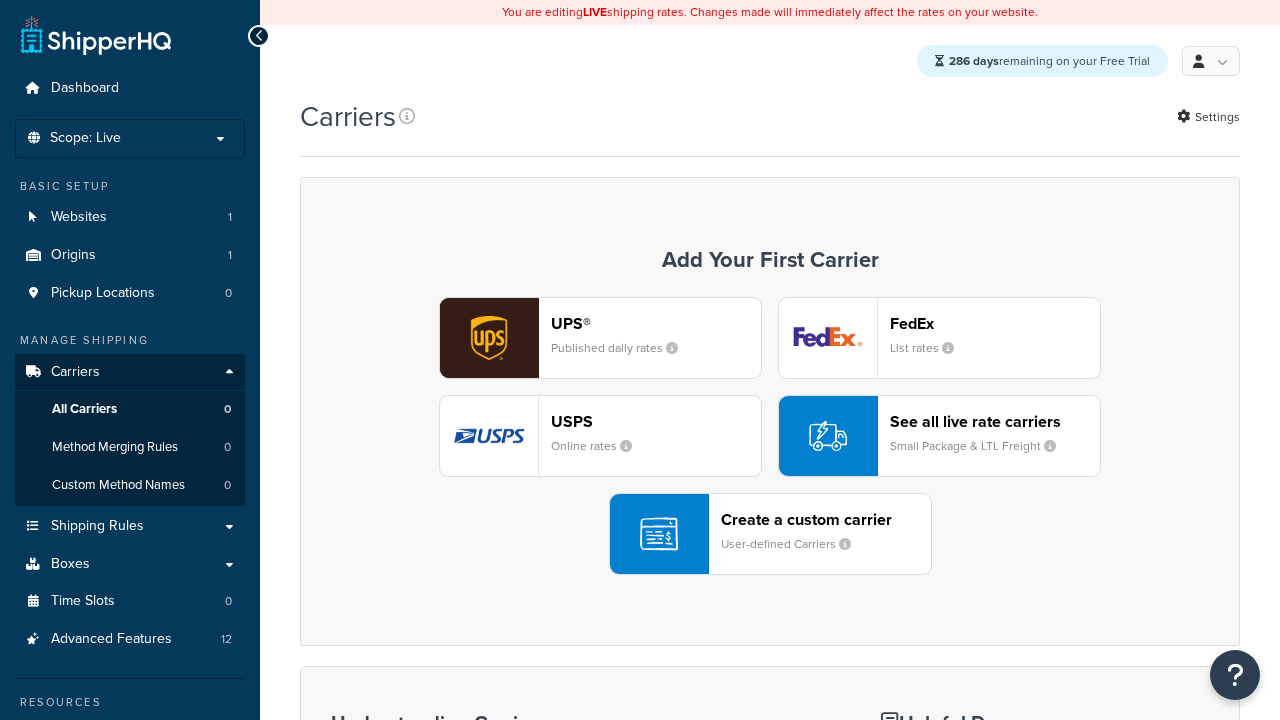 click on "UPS® Published daily rates   FedEx List rates   USPS Online rates   See all live rate carriers Small Package & LTL Freight   Create a custom carrier User-defined Carriers" at bounding box center (770, 436) 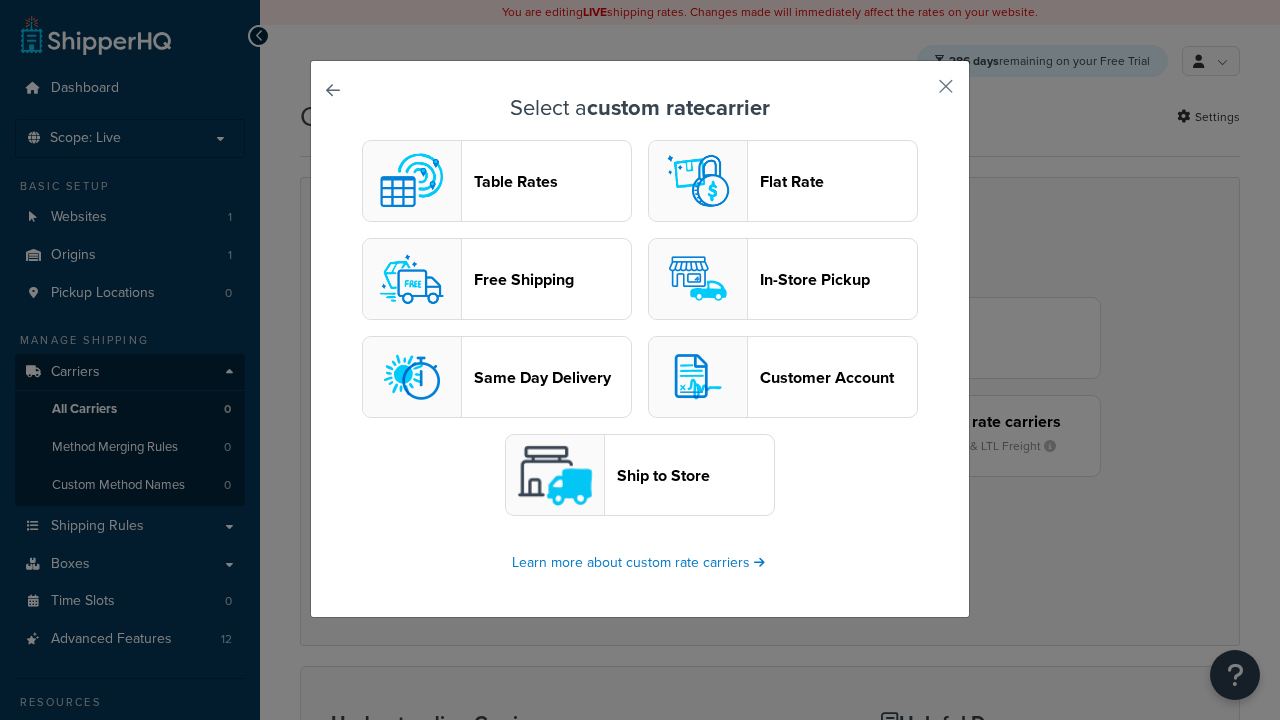 scroll, scrollTop: 0, scrollLeft: 0, axis: both 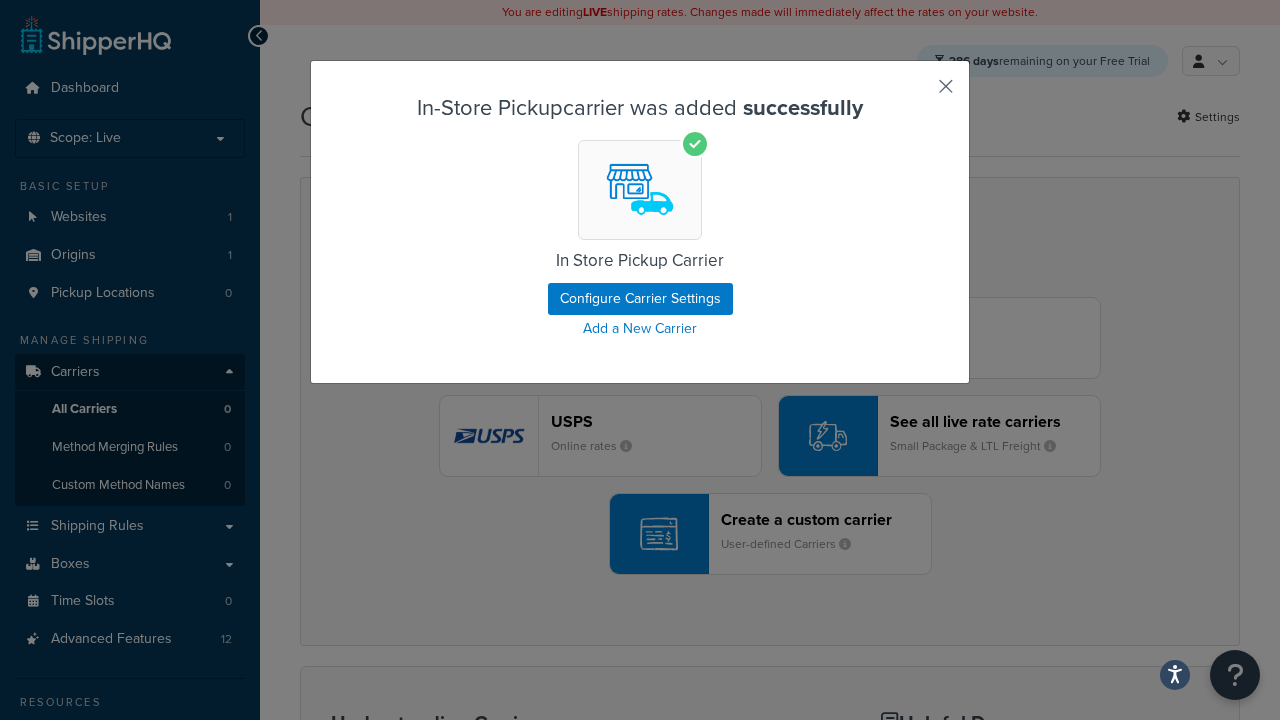 click at bounding box center [916, 93] 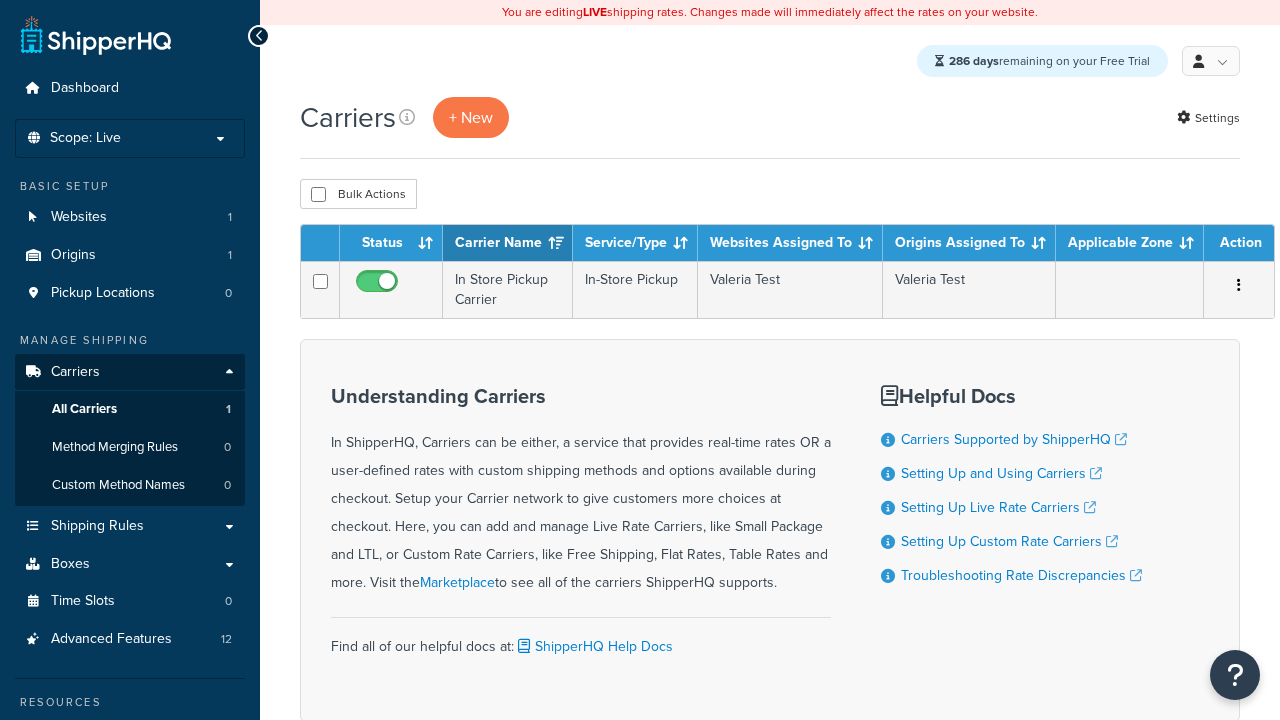 scroll, scrollTop: 0, scrollLeft: 0, axis: both 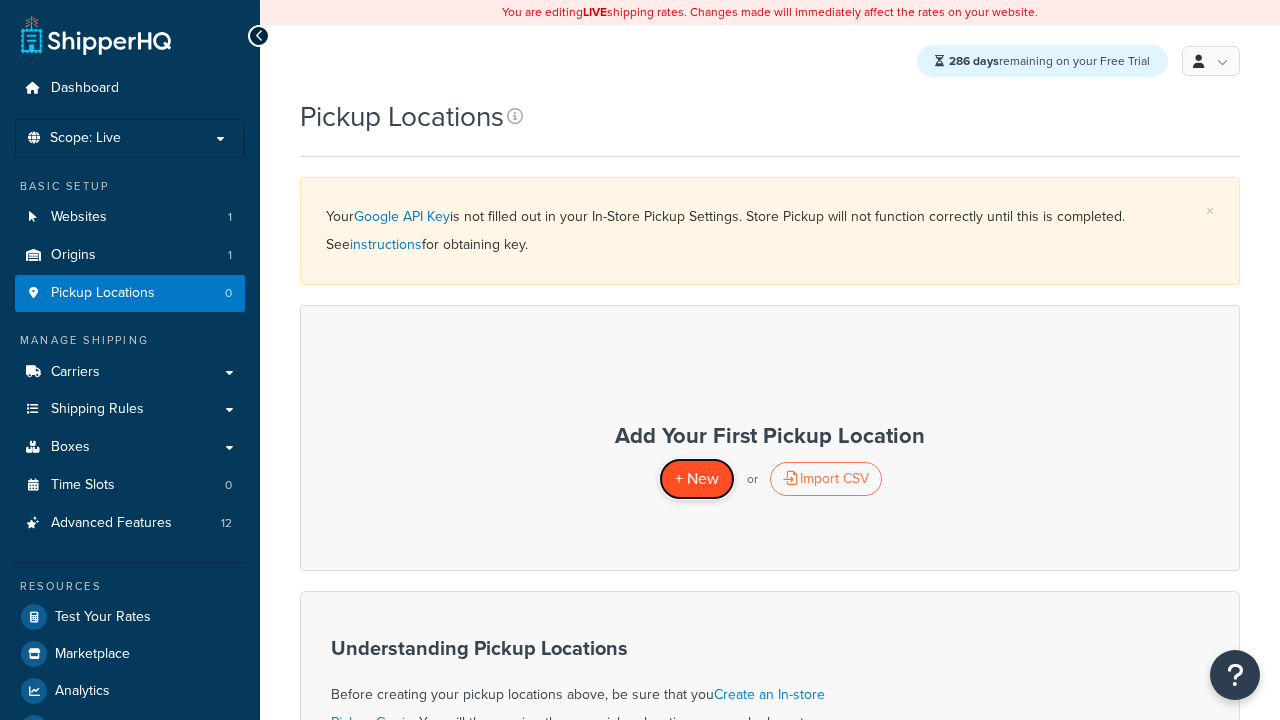 click on "+ New" at bounding box center [697, 478] 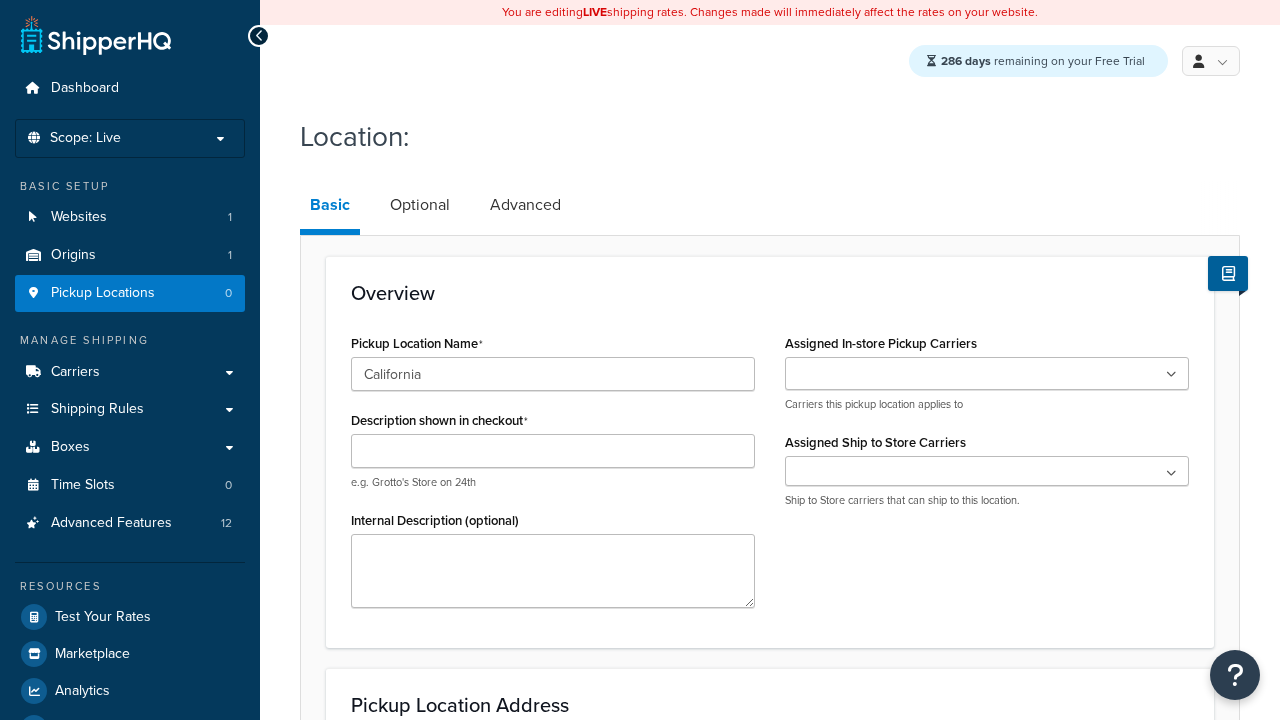 scroll, scrollTop: 0, scrollLeft: 0, axis: both 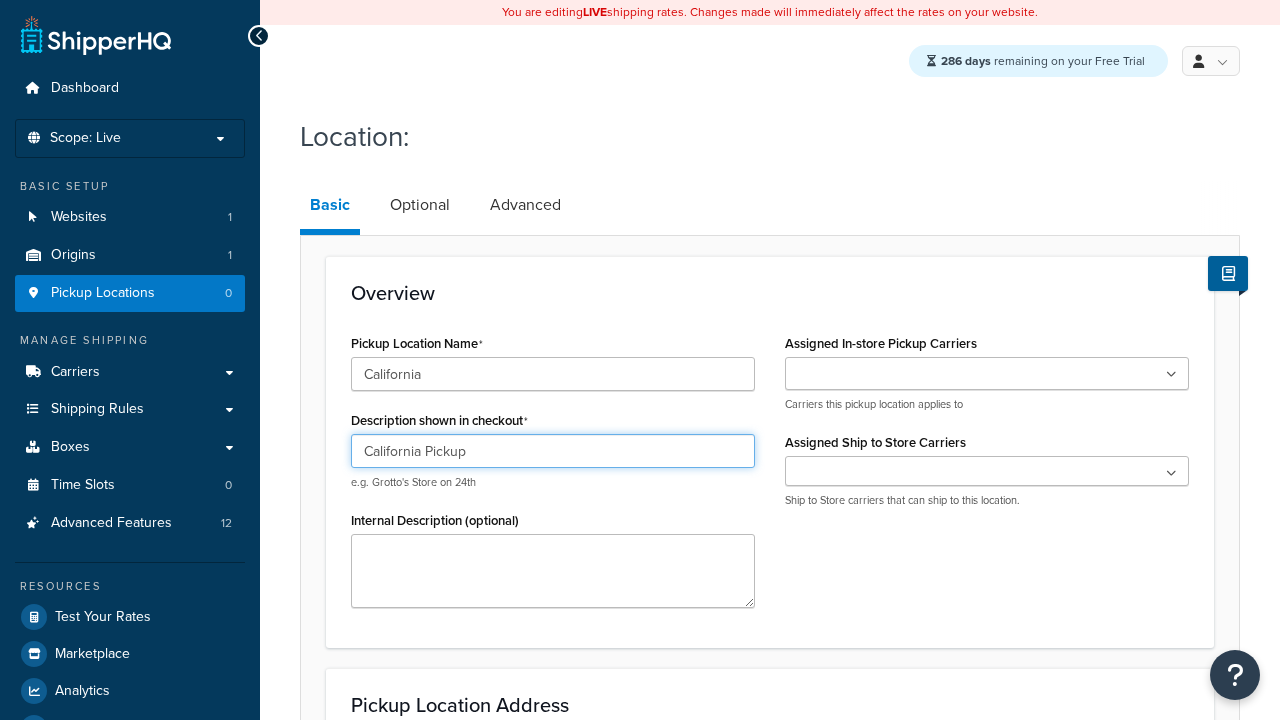 type on "California Pickup" 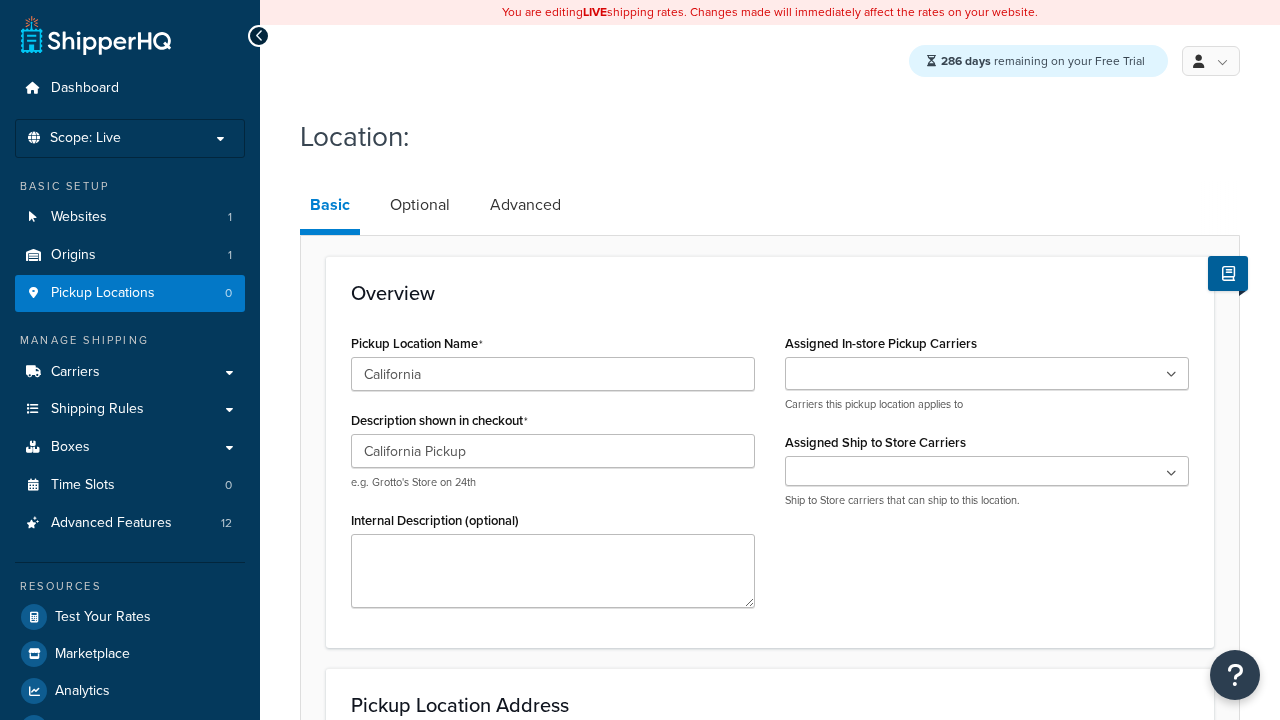click at bounding box center [987, 373] 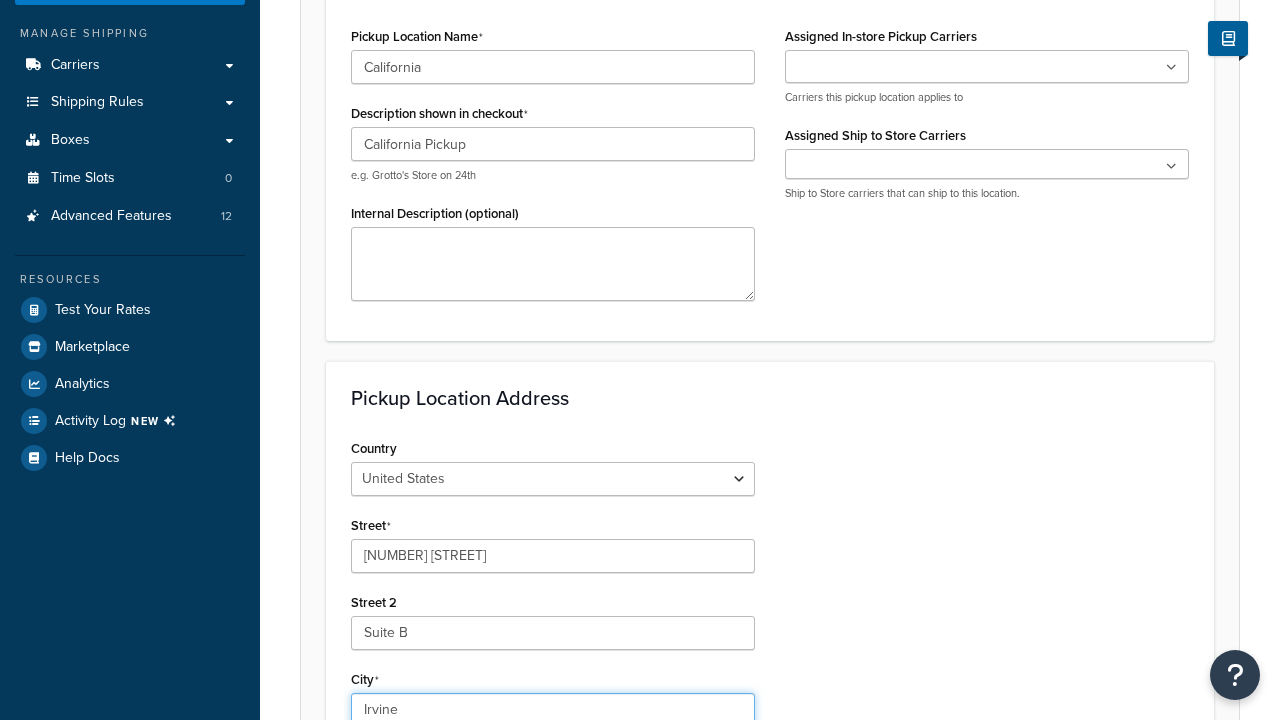 select on "5" 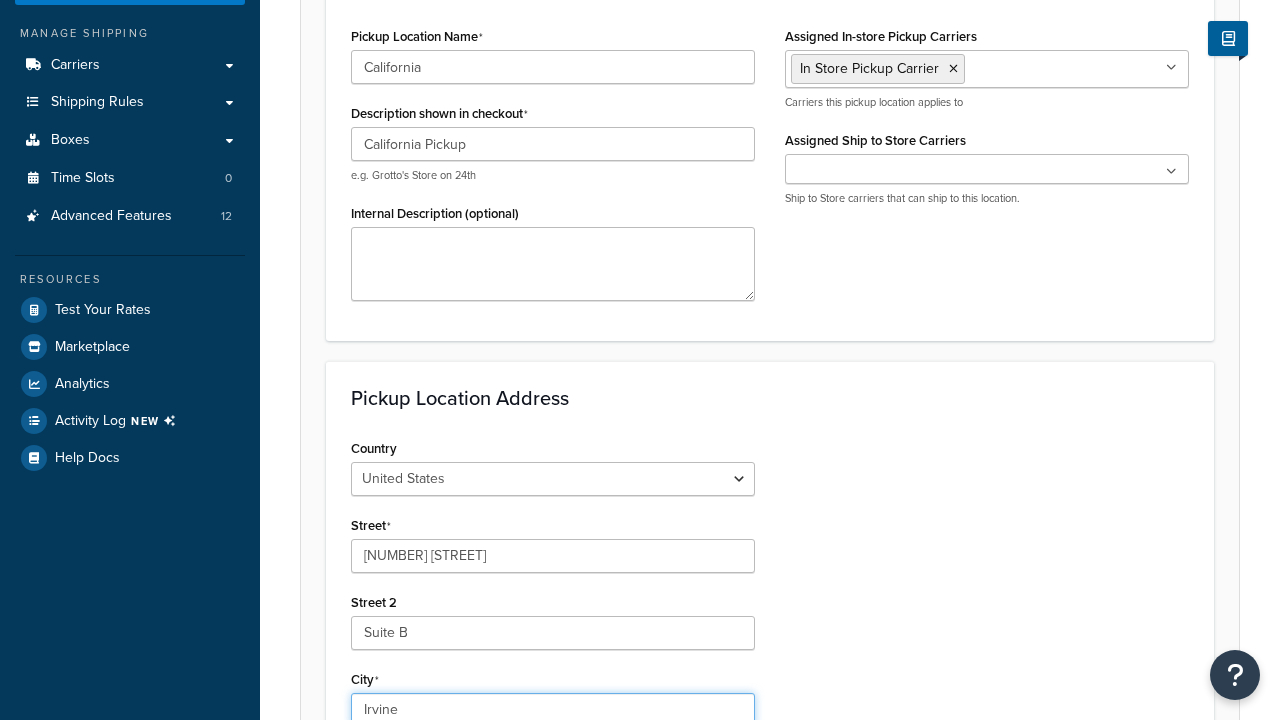 type on "Irvine" 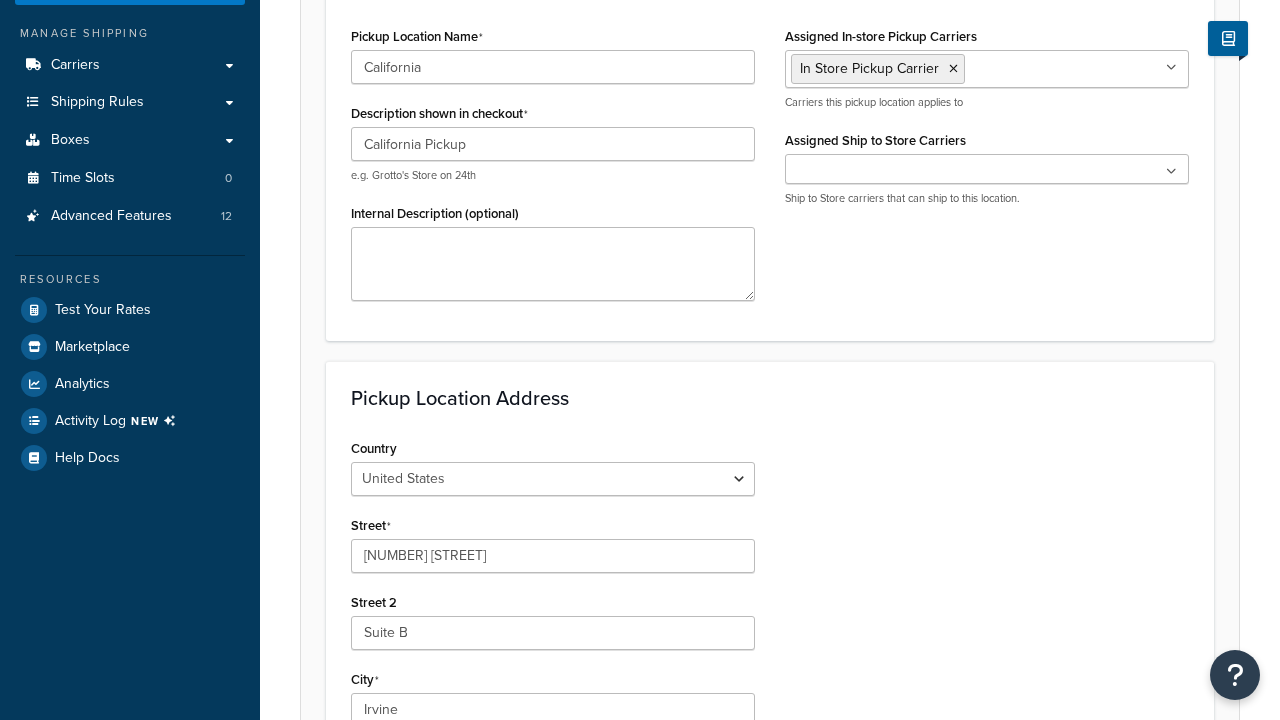 scroll, scrollTop: 737, scrollLeft: 0, axis: vertical 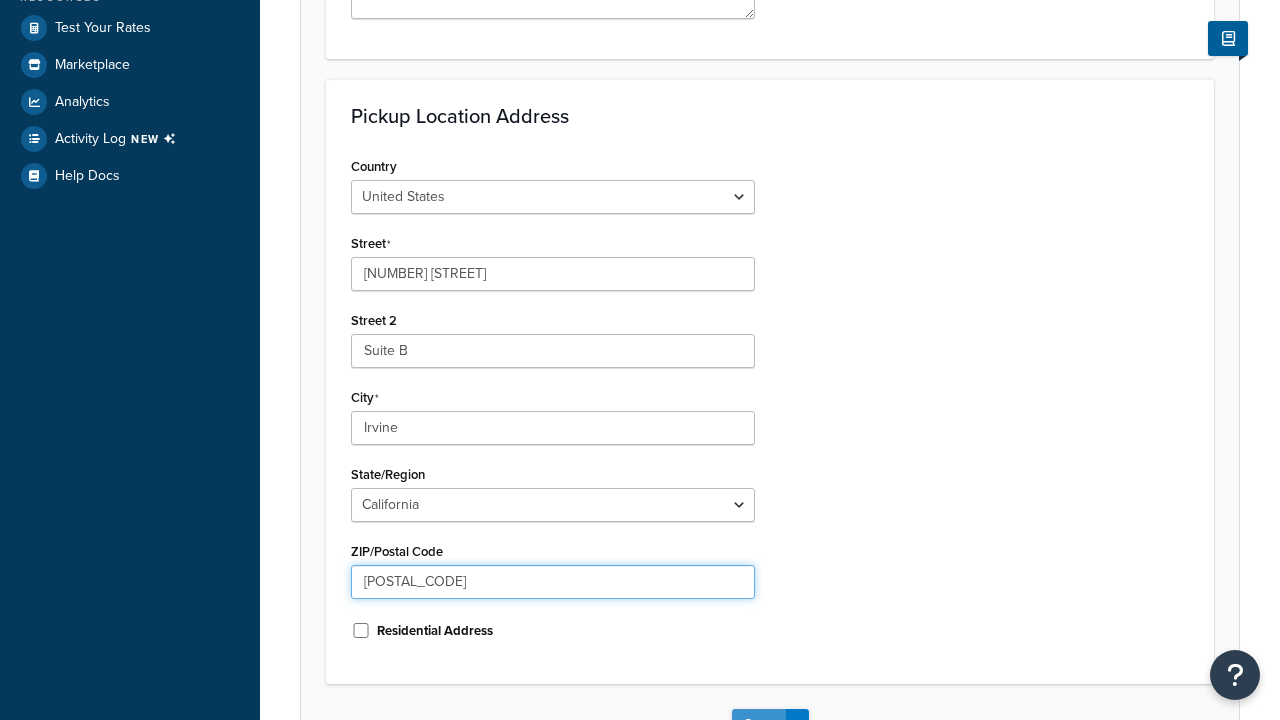 type on "92612" 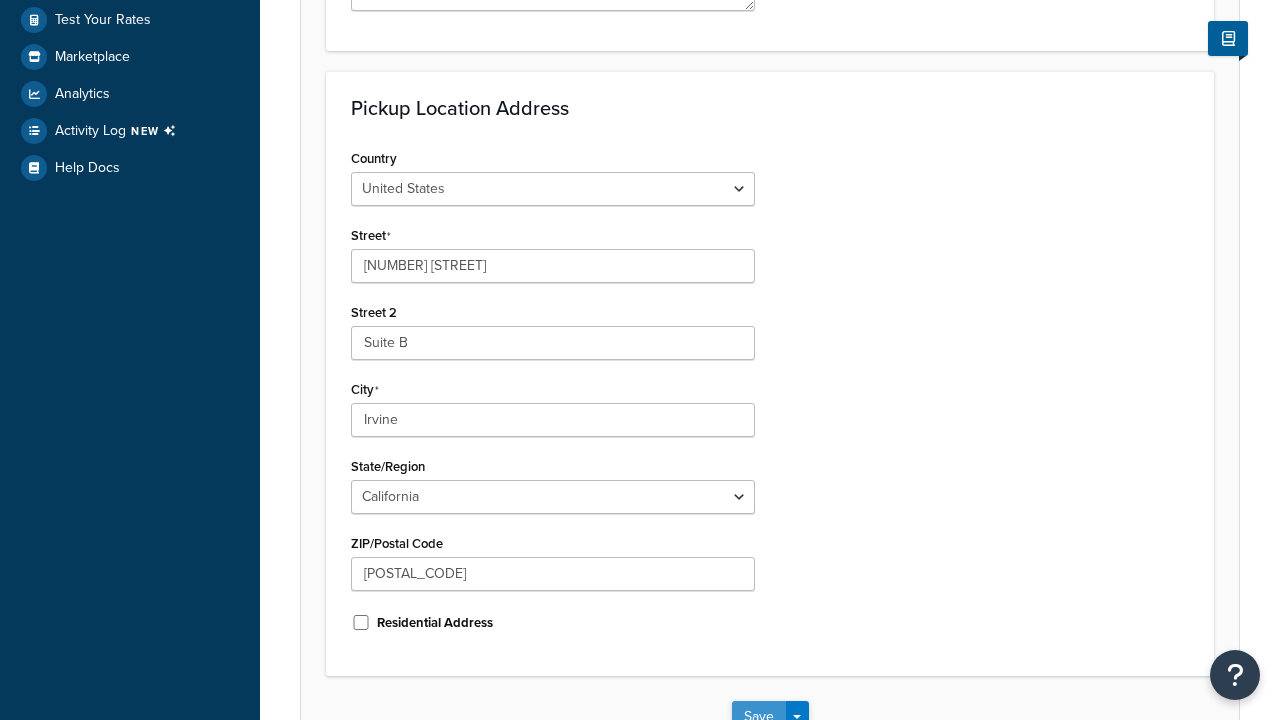click on "Save" at bounding box center (759, 717) 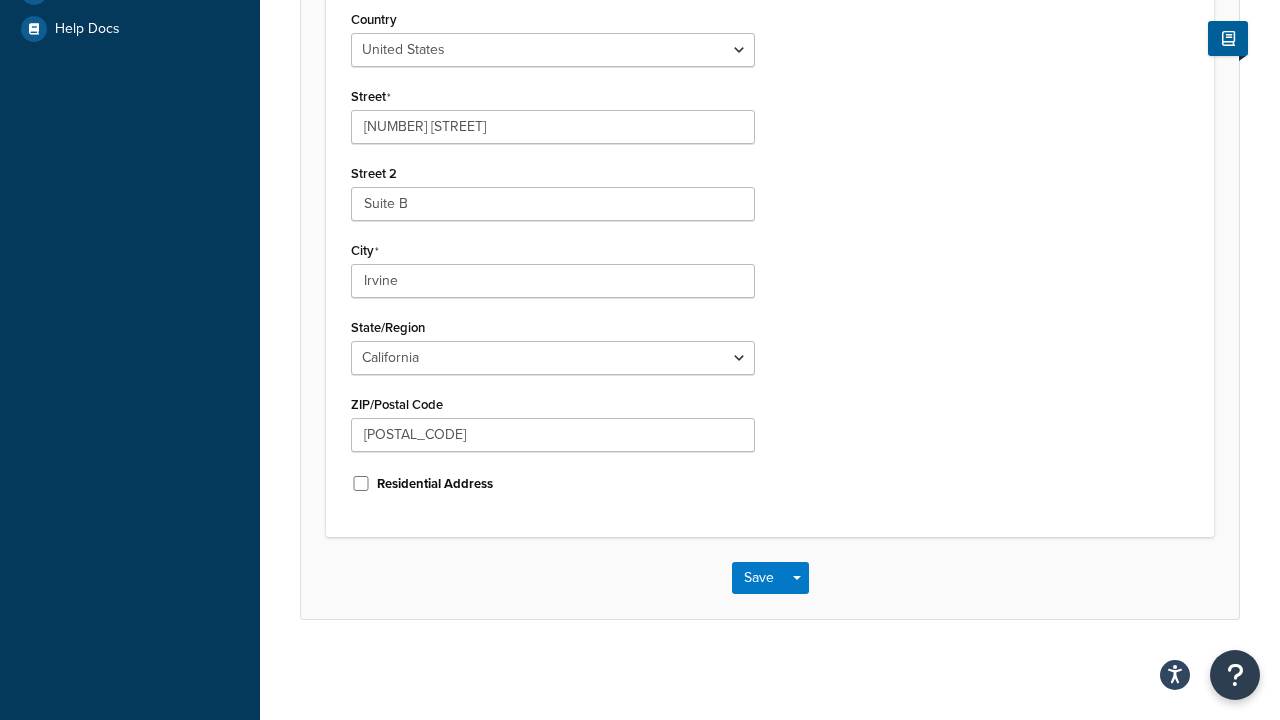 scroll, scrollTop: 0, scrollLeft: 0, axis: both 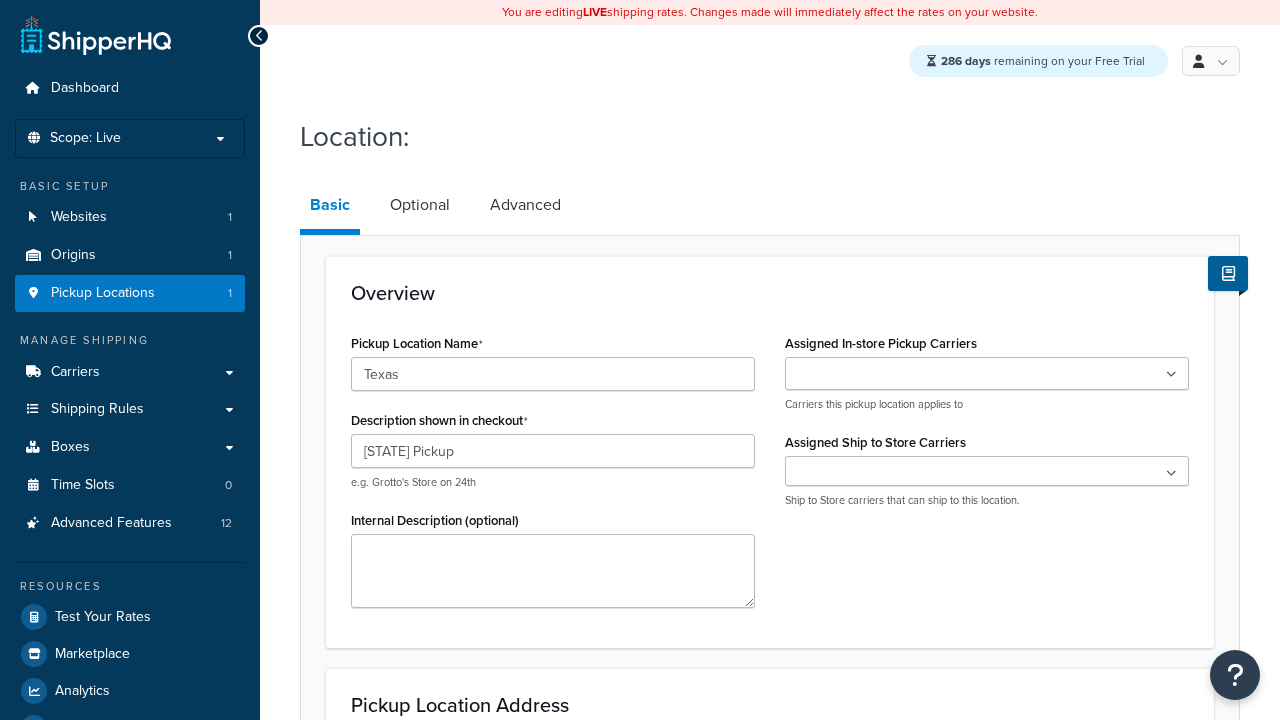 type on "[STATE] Pickup" 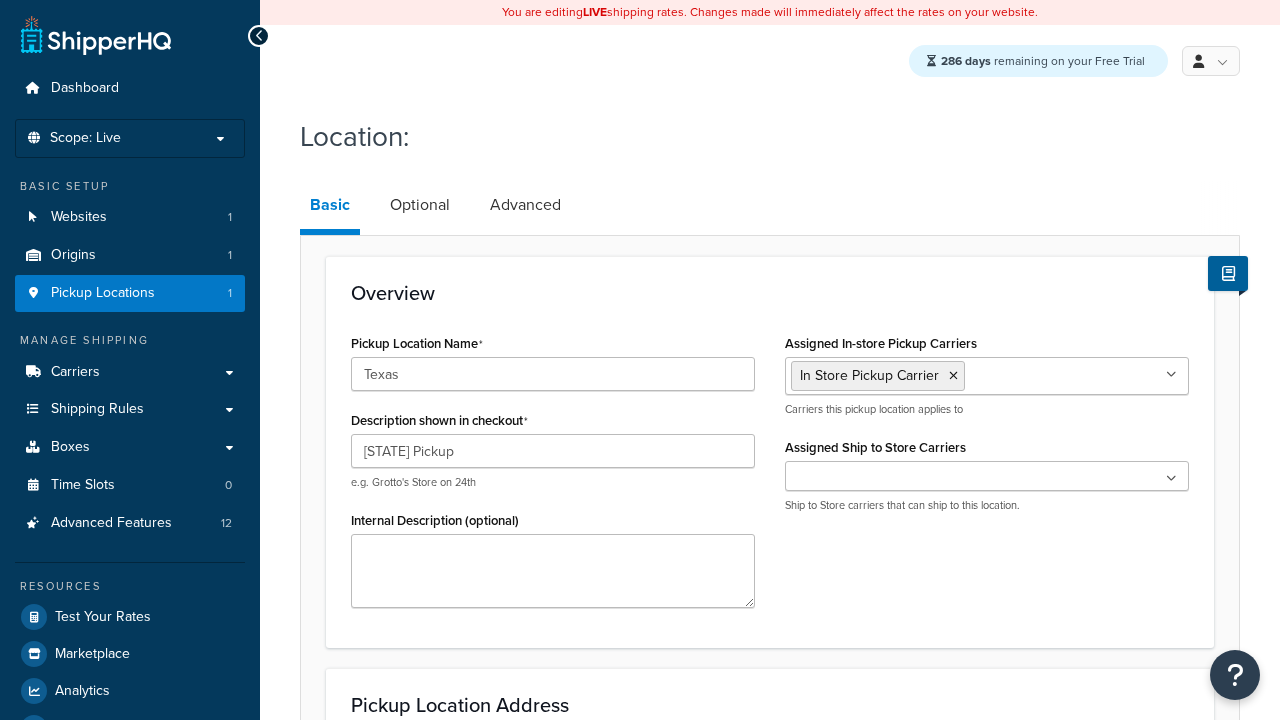 scroll, scrollTop: 307, scrollLeft: 0, axis: vertical 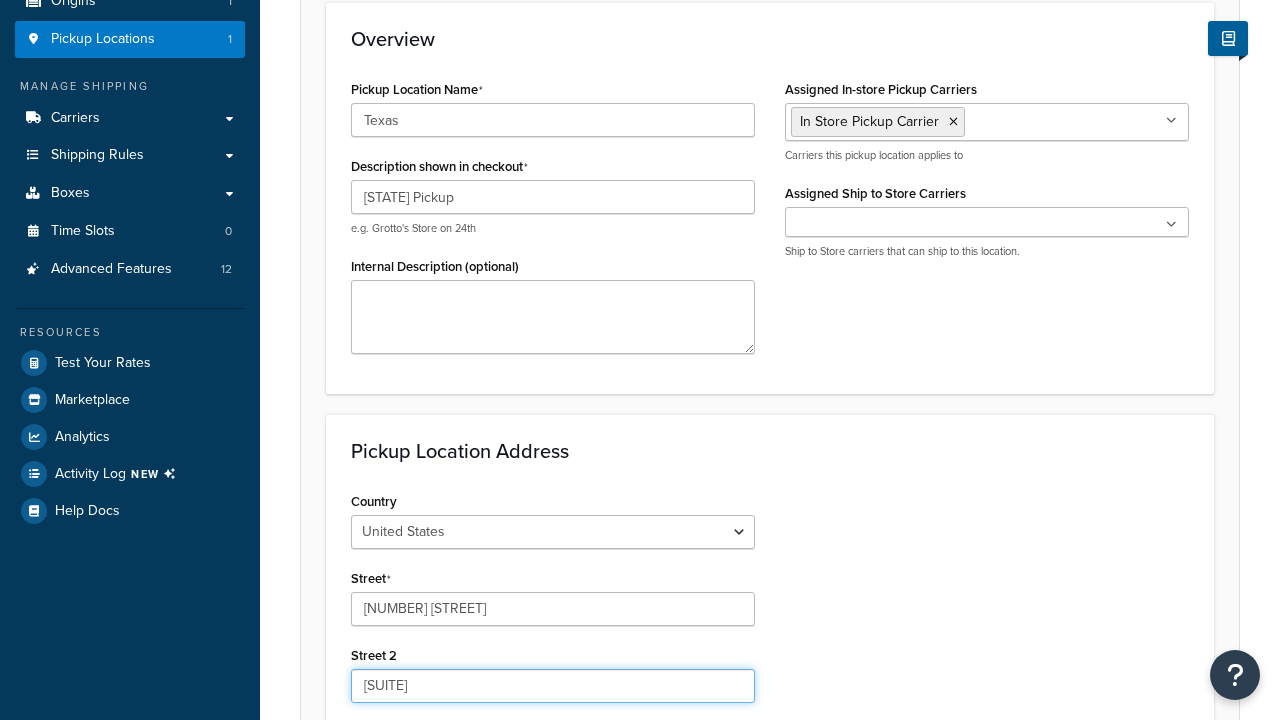 type on "Suite A" 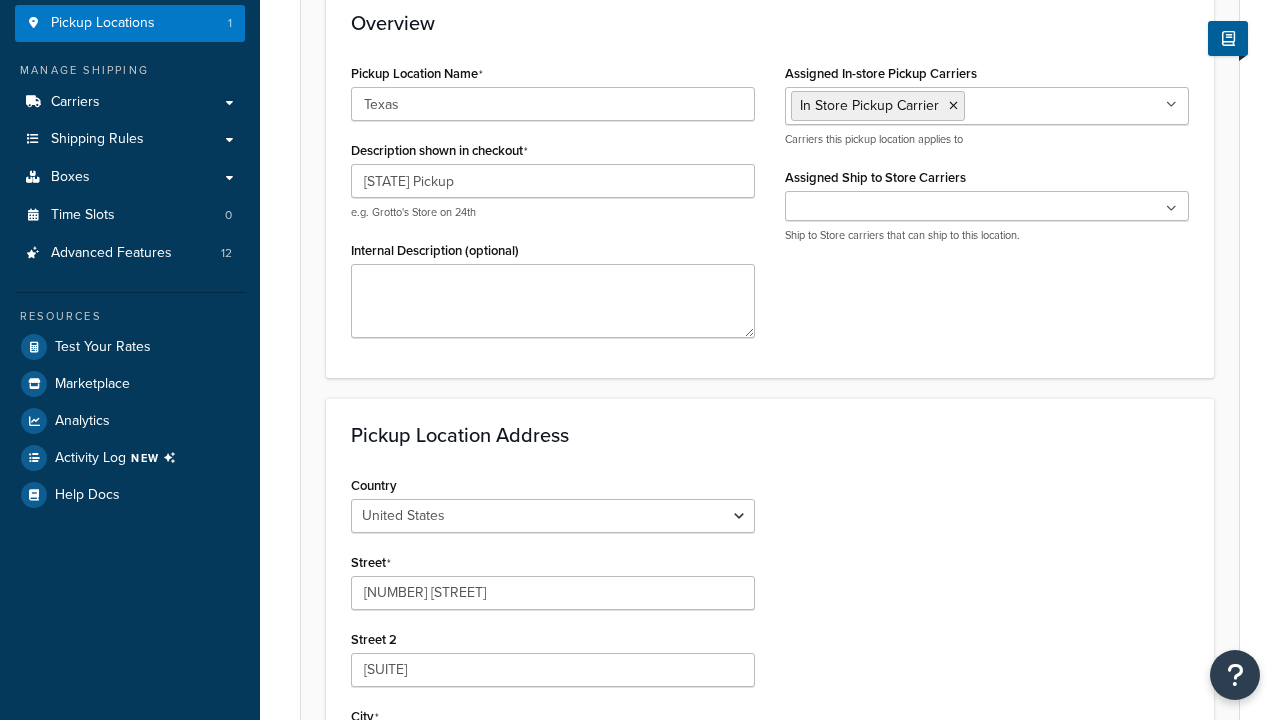 type on "Georgetown" 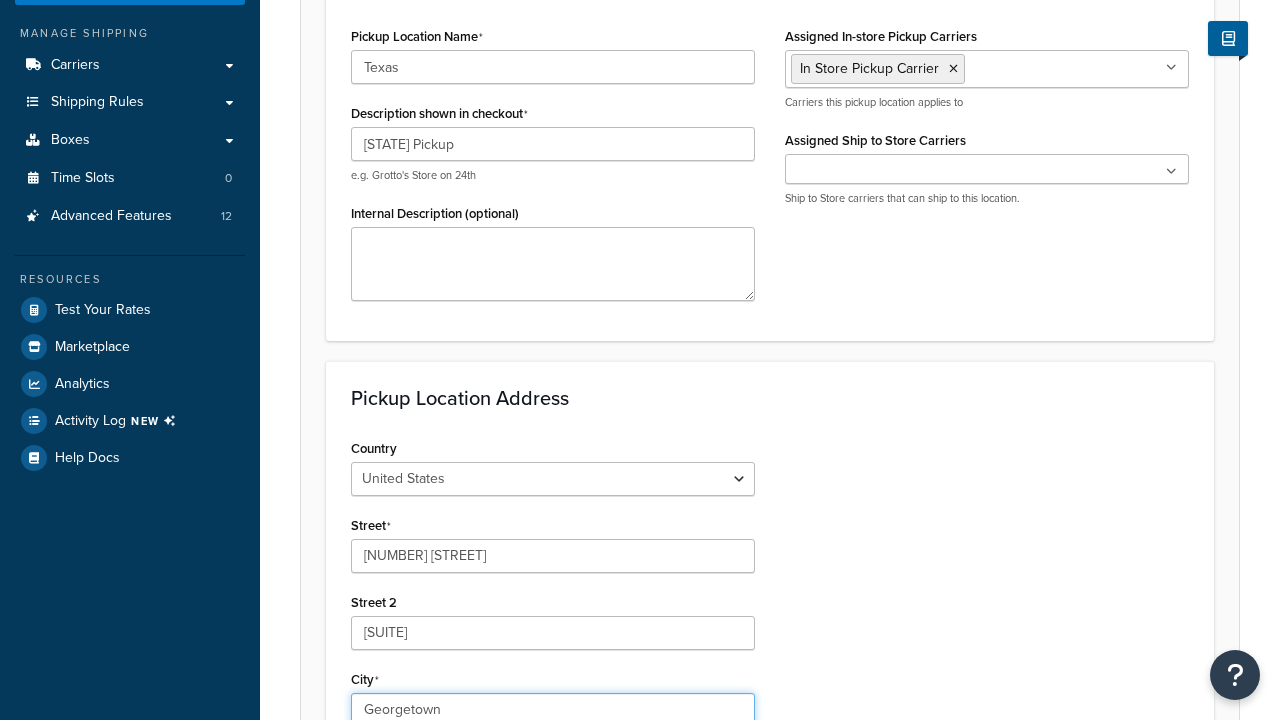 select on "43" 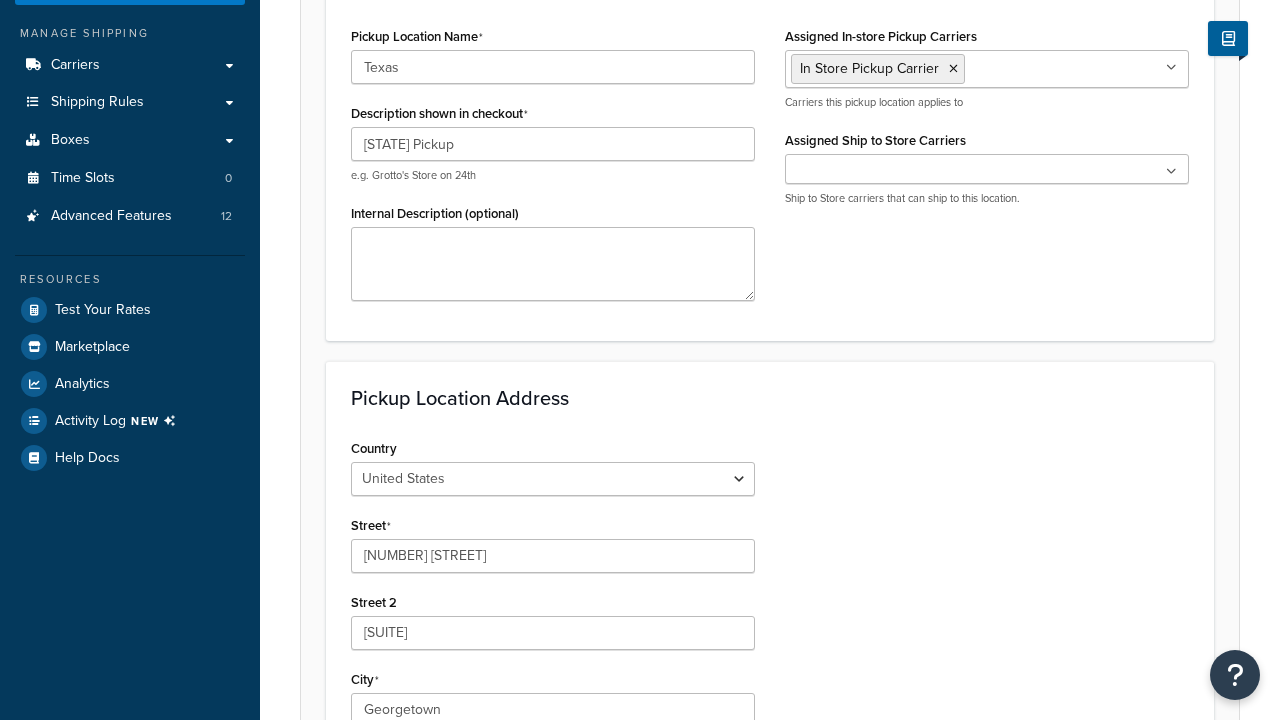 type on "78628" 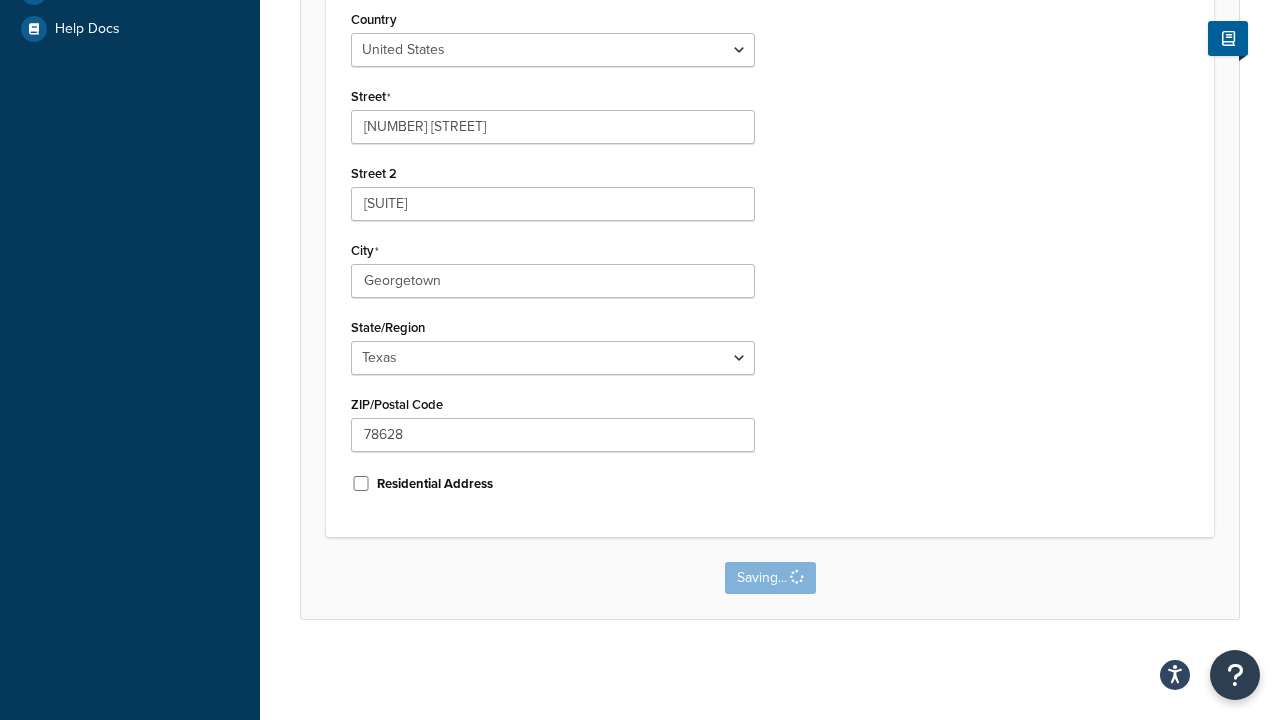 scroll, scrollTop: 0, scrollLeft: 0, axis: both 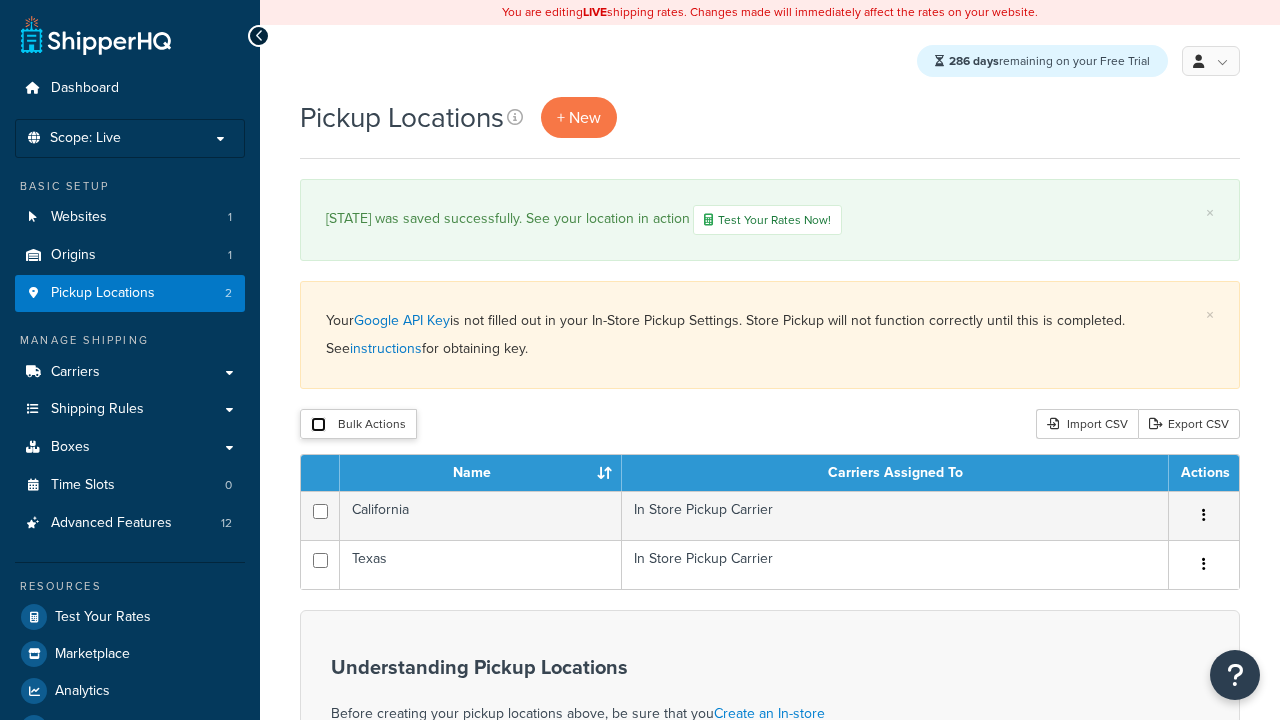 click at bounding box center (318, 424) 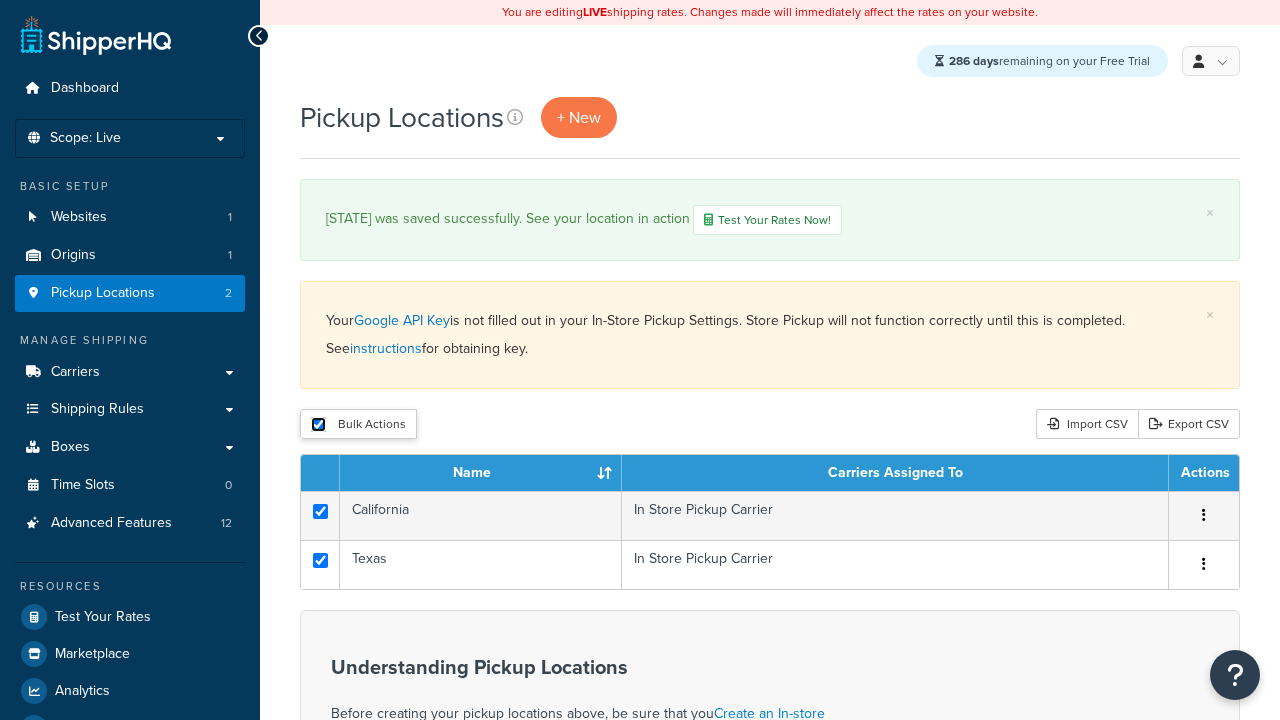 checkbox on "true" 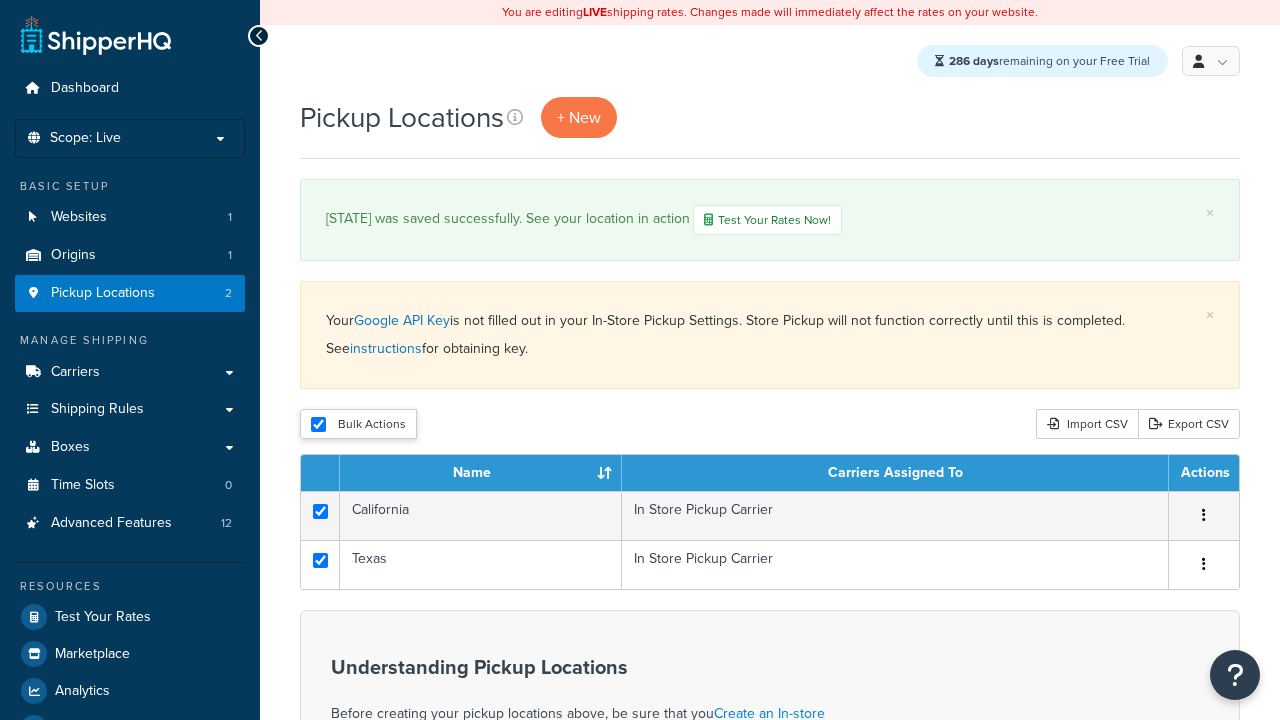 click on "Duplicate" at bounding box center (0, 0) 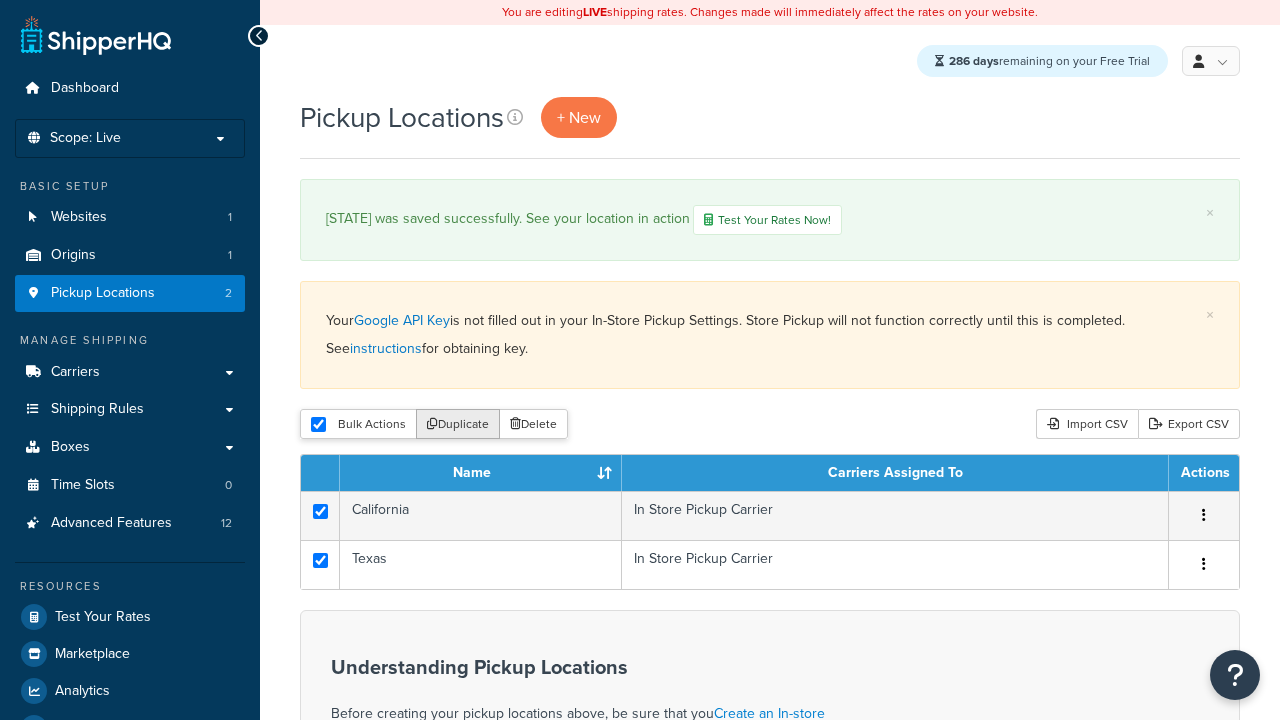 scroll, scrollTop: 0, scrollLeft: 0, axis: both 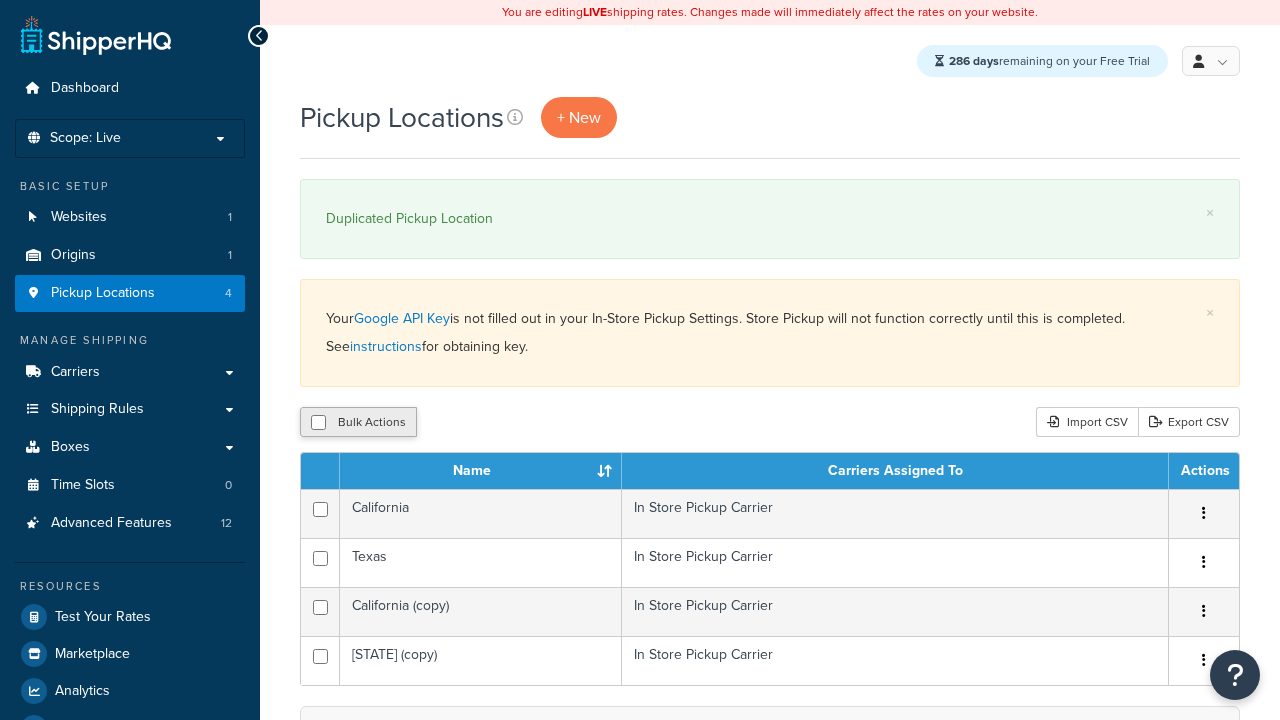 click at bounding box center [318, 422] 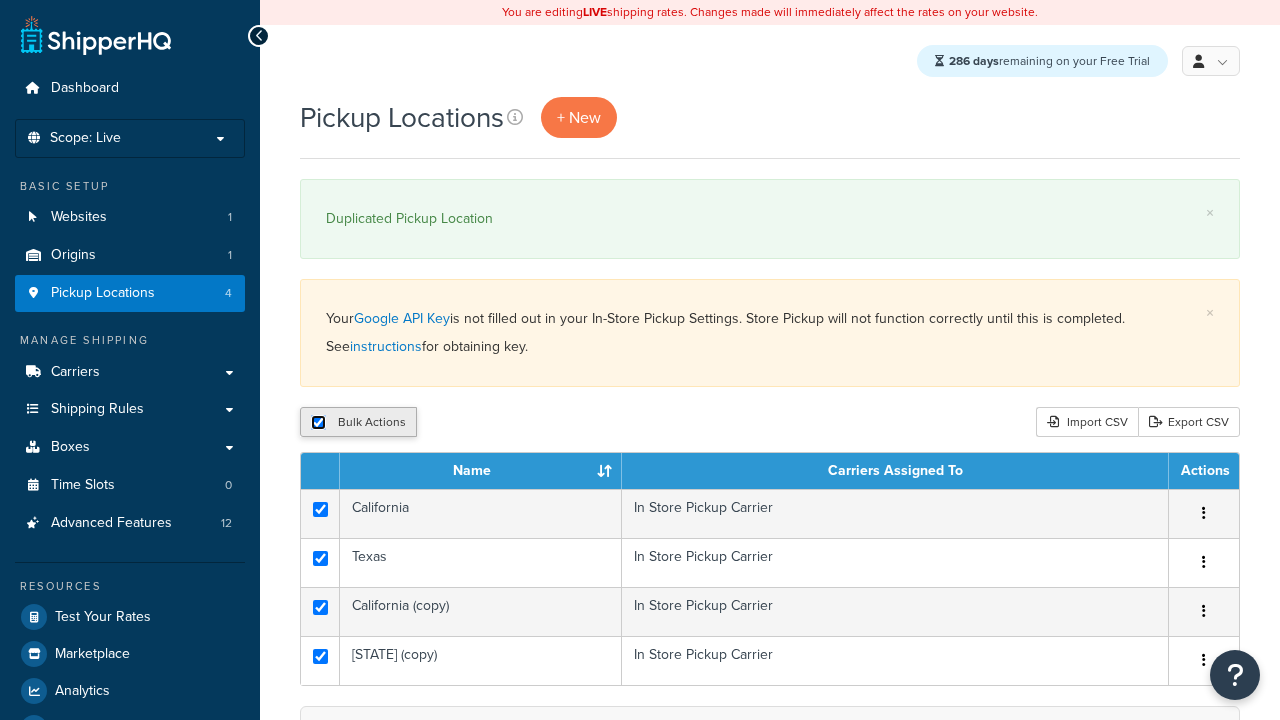 checkbox on "true" 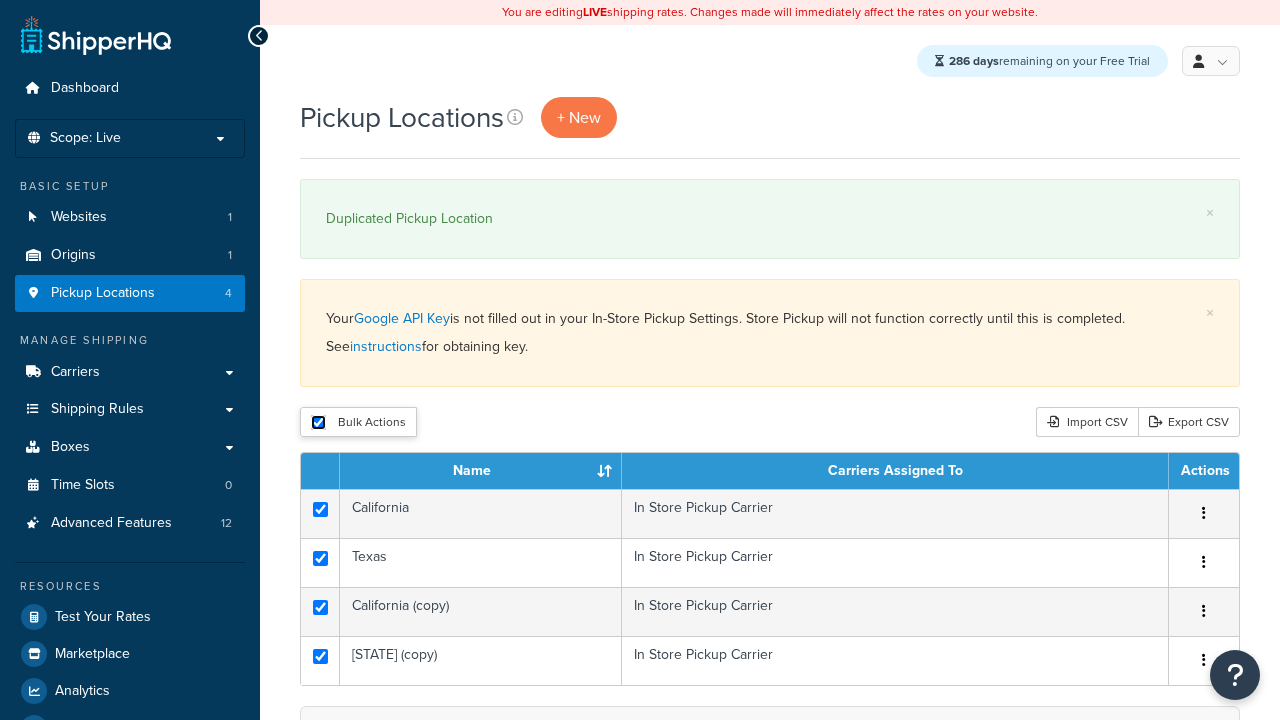 click on "Delete" at bounding box center (0, 0) 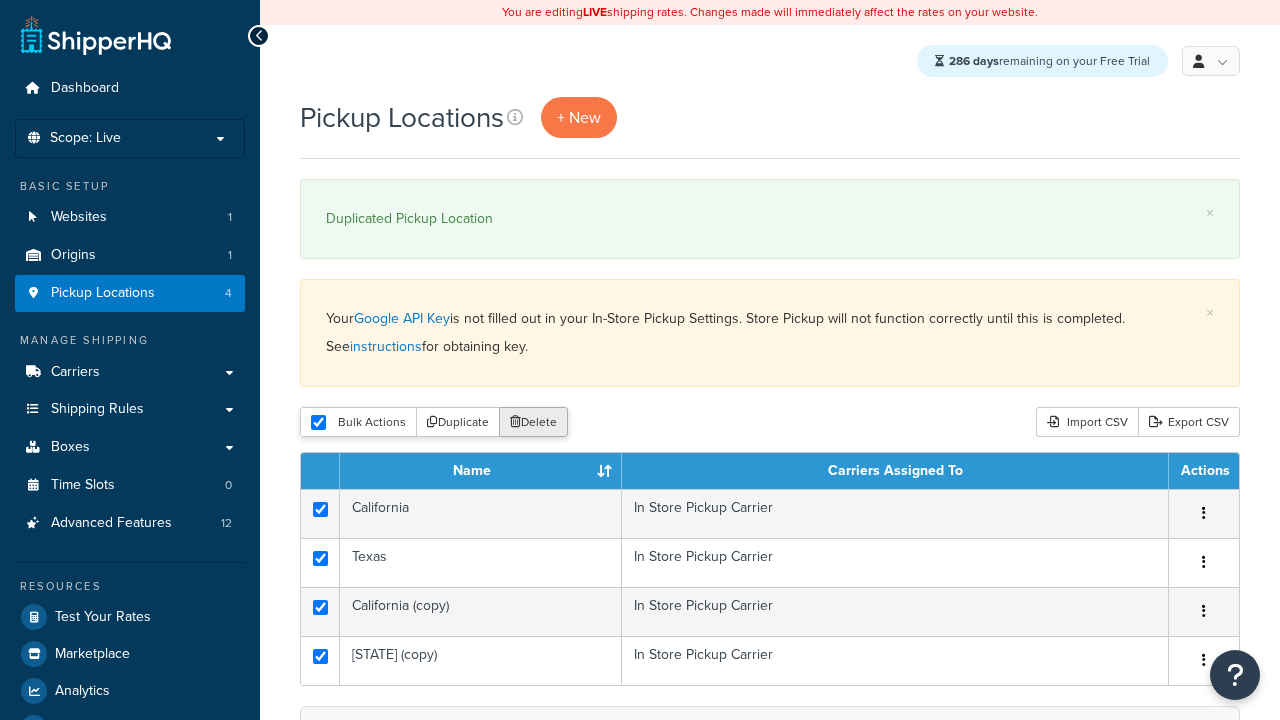 scroll, scrollTop: 0, scrollLeft: 0, axis: both 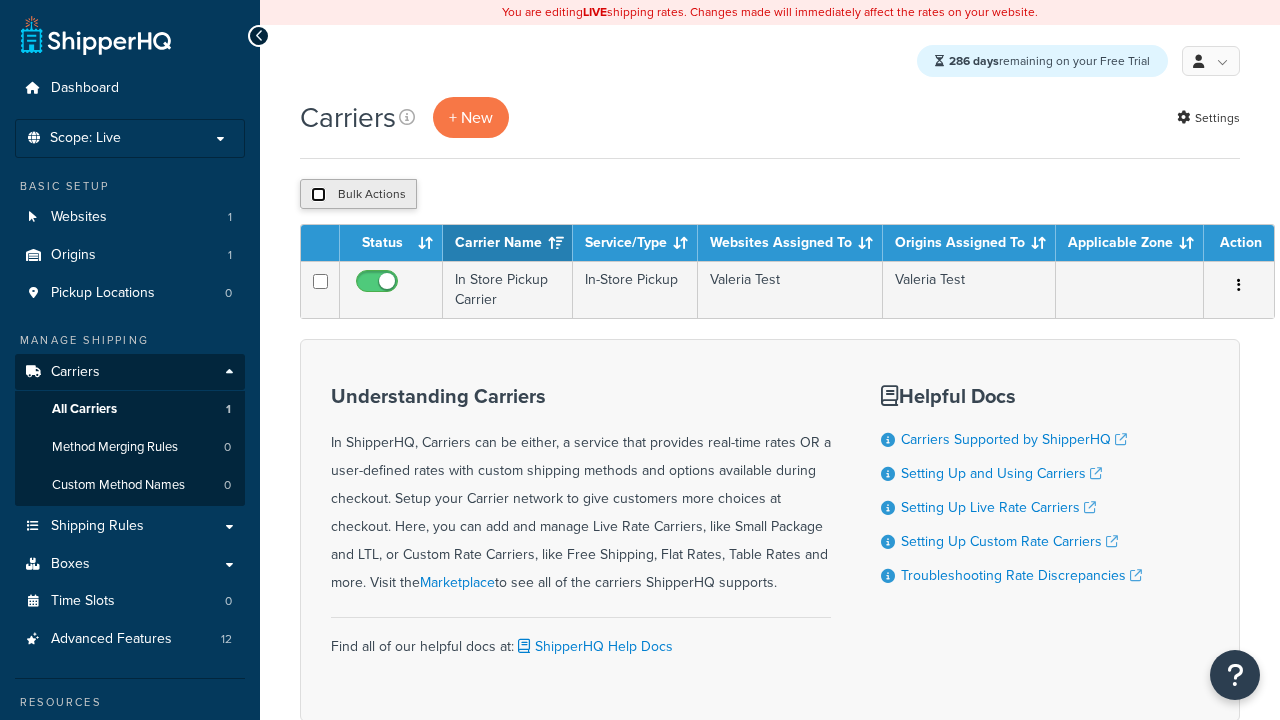 click at bounding box center [318, 194] 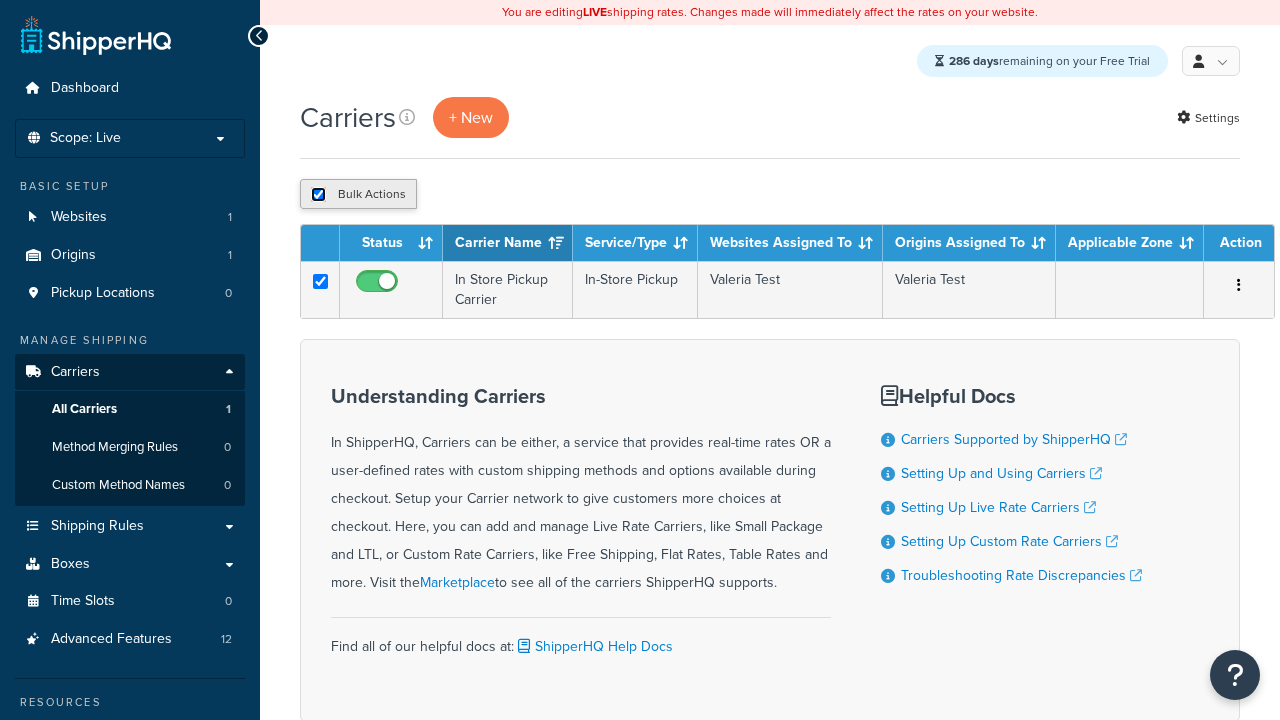 checkbox on "true" 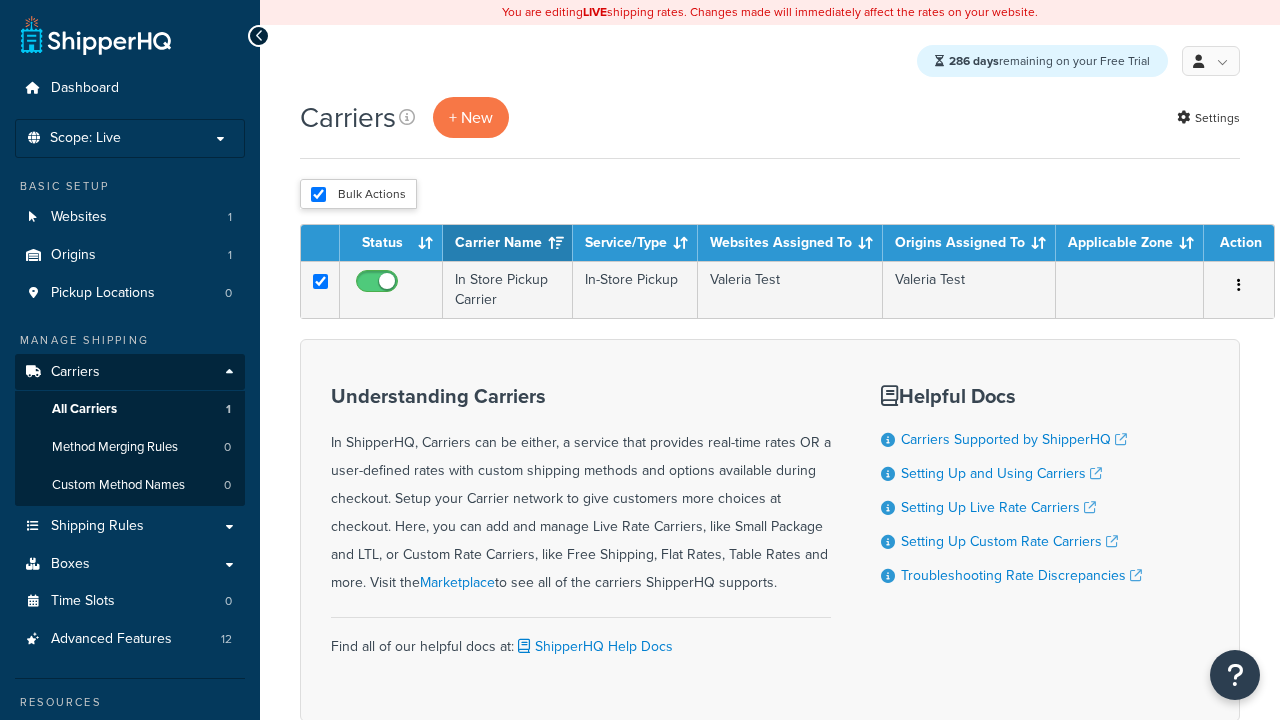 click on "Delete" at bounding box center (0, 0) 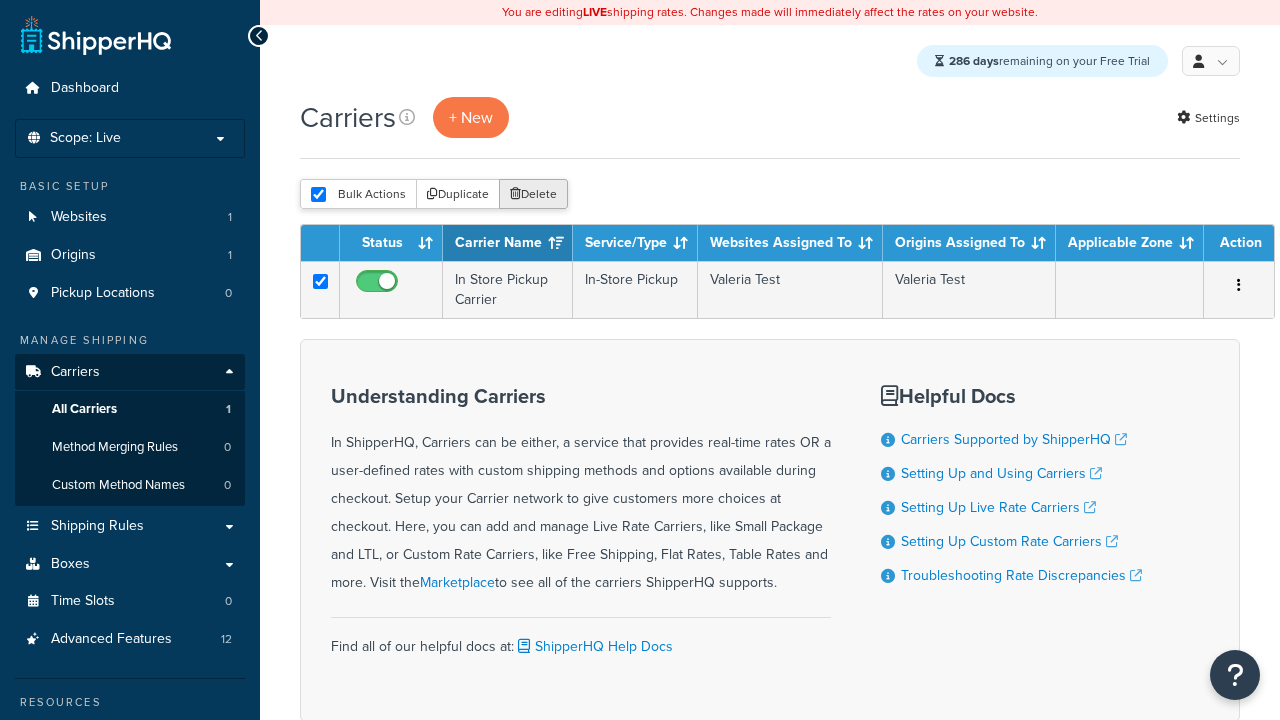 scroll, scrollTop: 0, scrollLeft: 0, axis: both 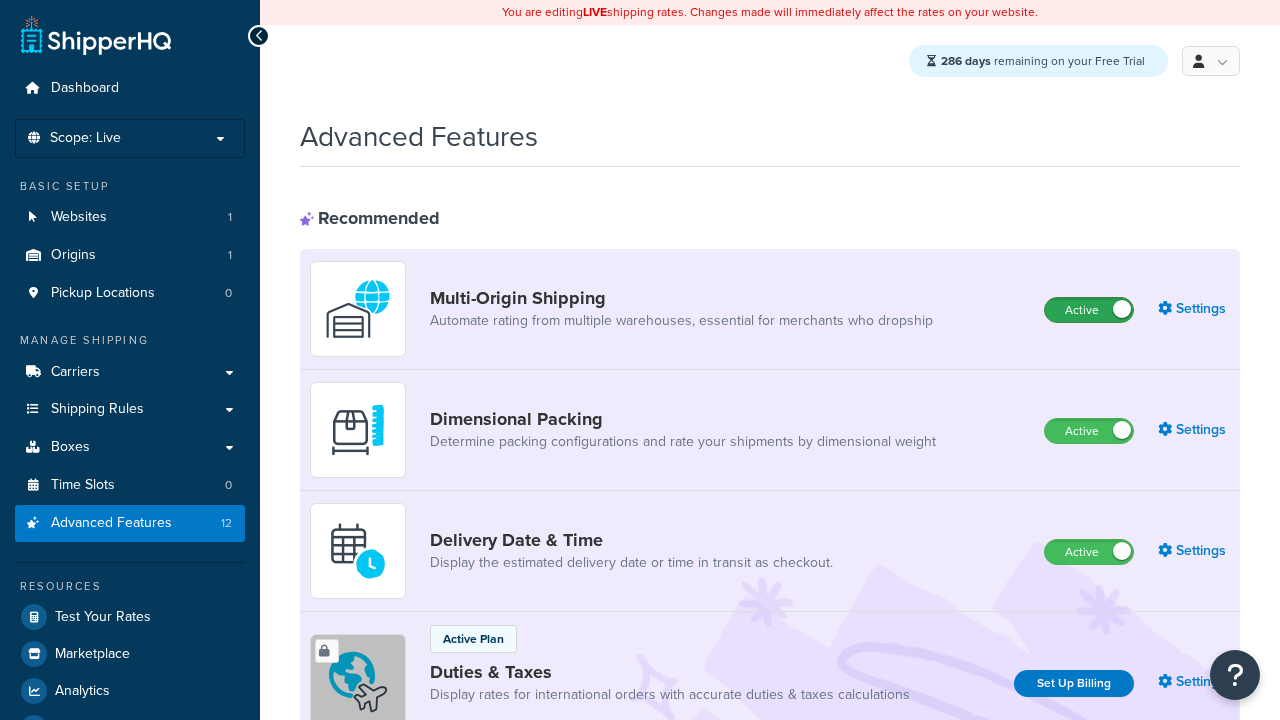 click on "Active" at bounding box center [1089, 310] 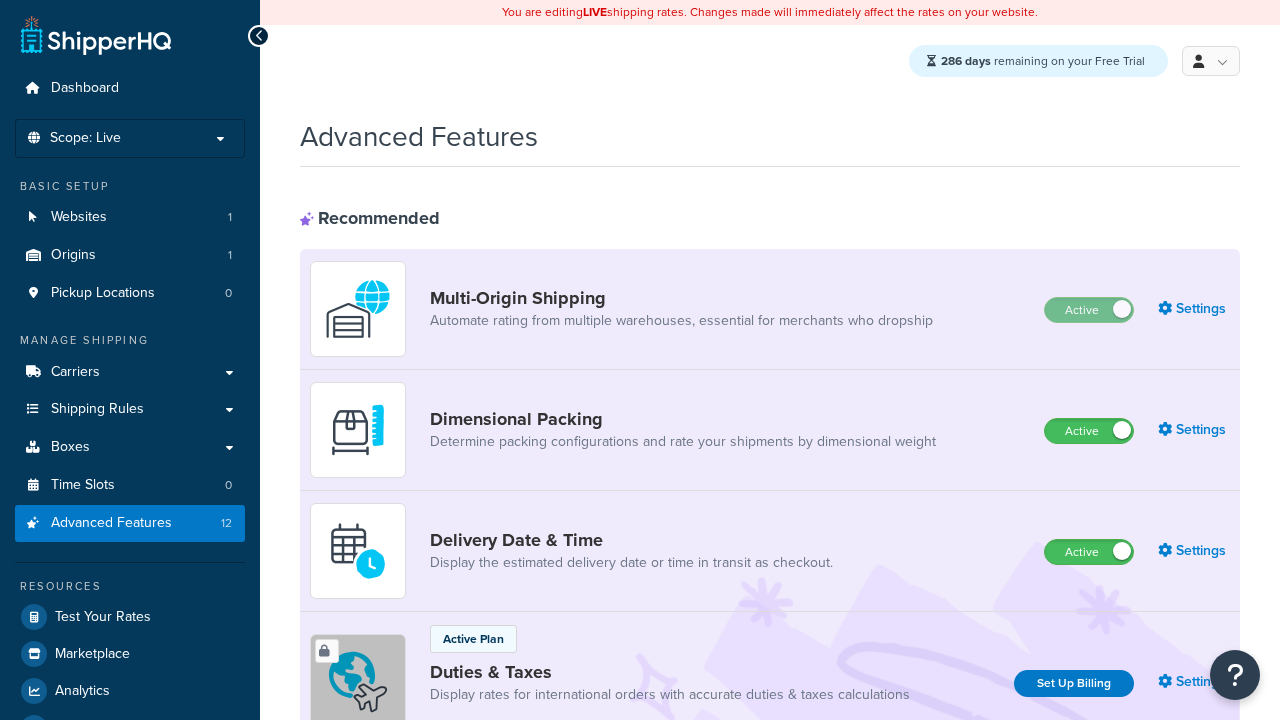 scroll, scrollTop: 0, scrollLeft: 0, axis: both 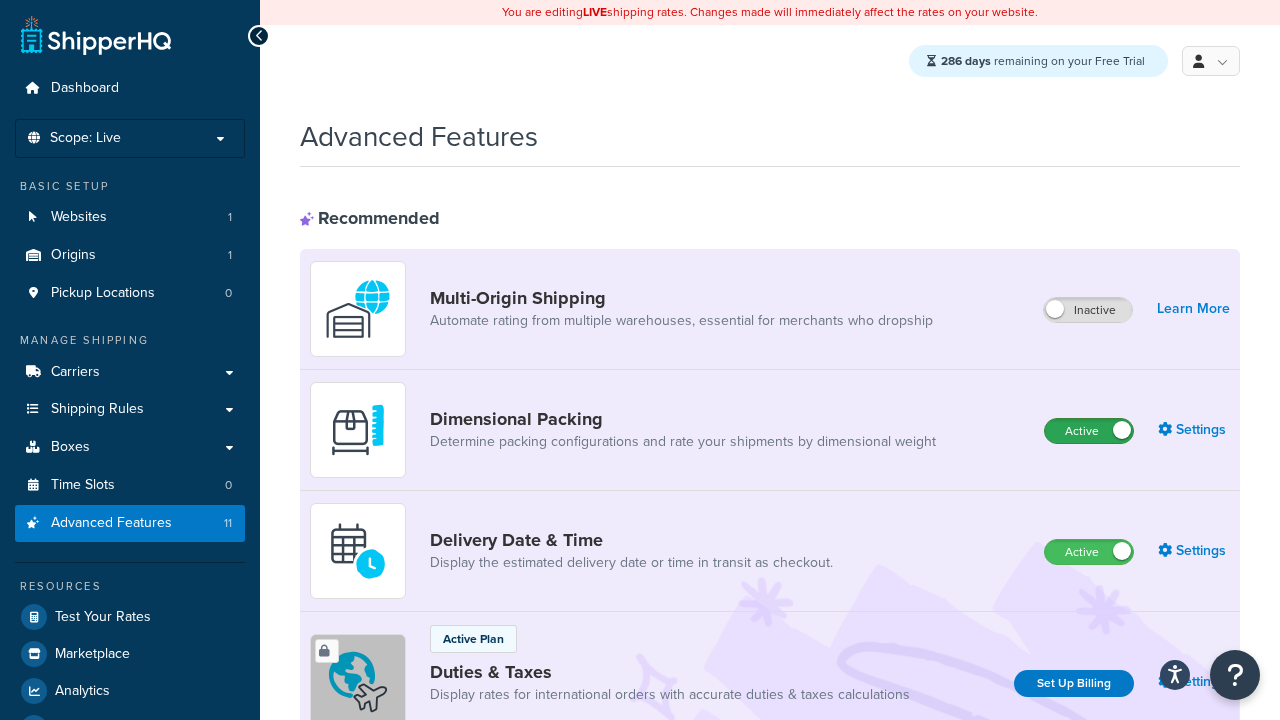 click on "Active" at bounding box center (1089, 431) 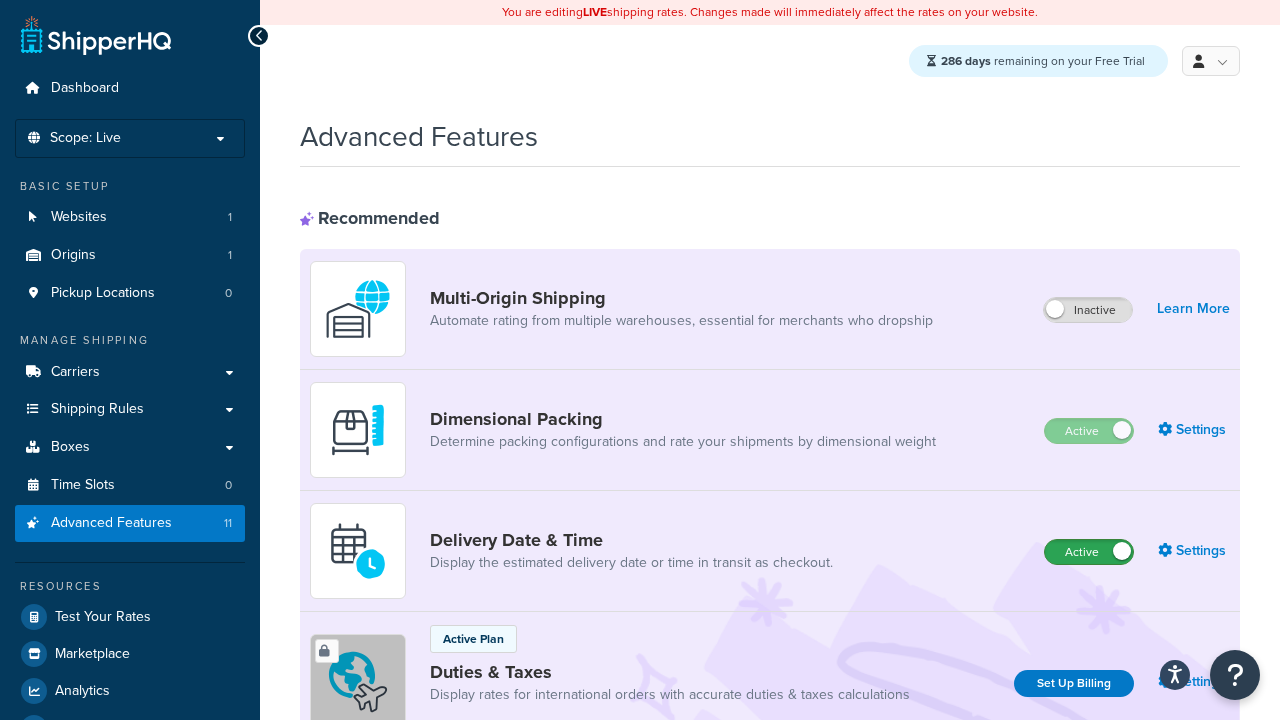 click on "Active" at bounding box center (1089, 552) 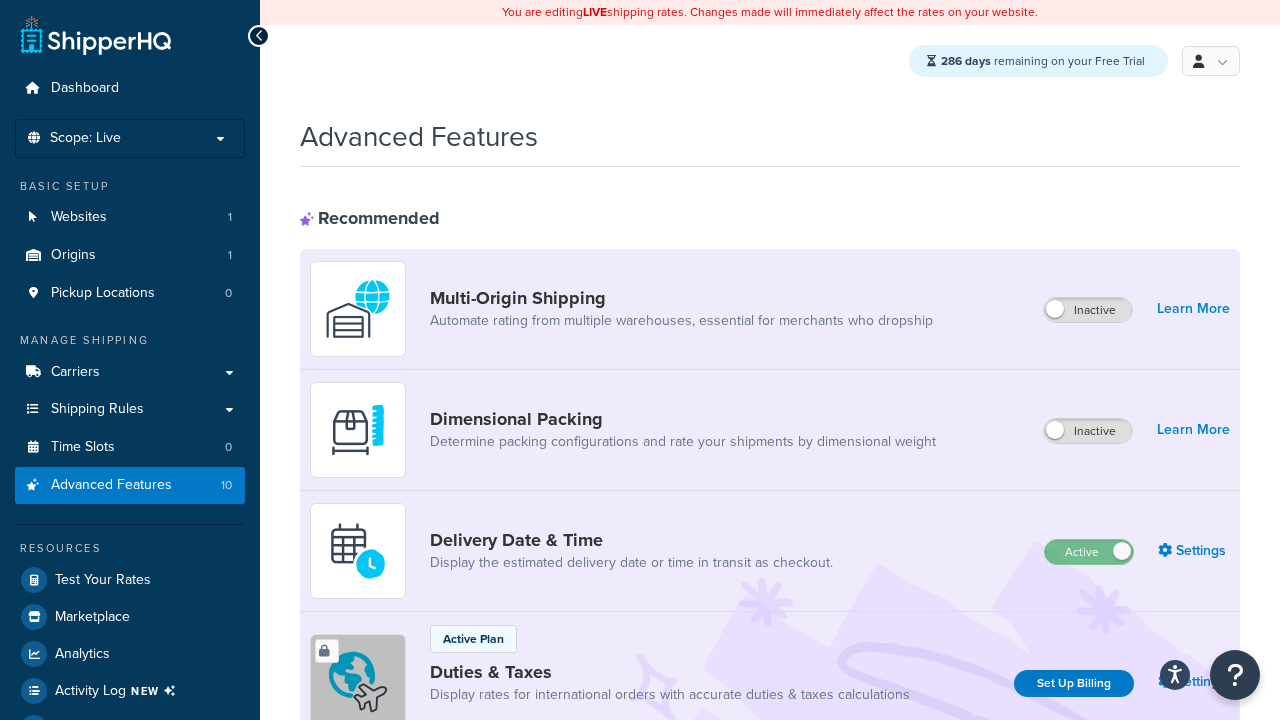 click on "Active" at bounding box center (1089, 887) 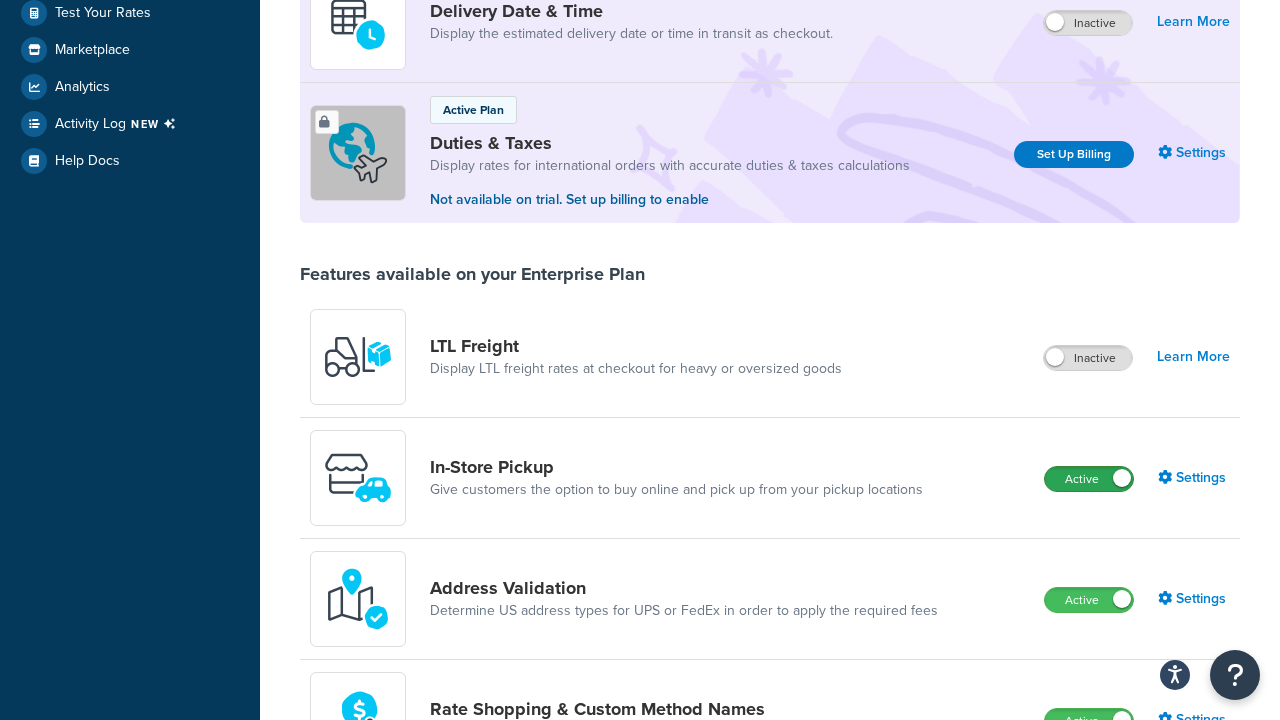 click on "Active" at bounding box center (1089, 479) 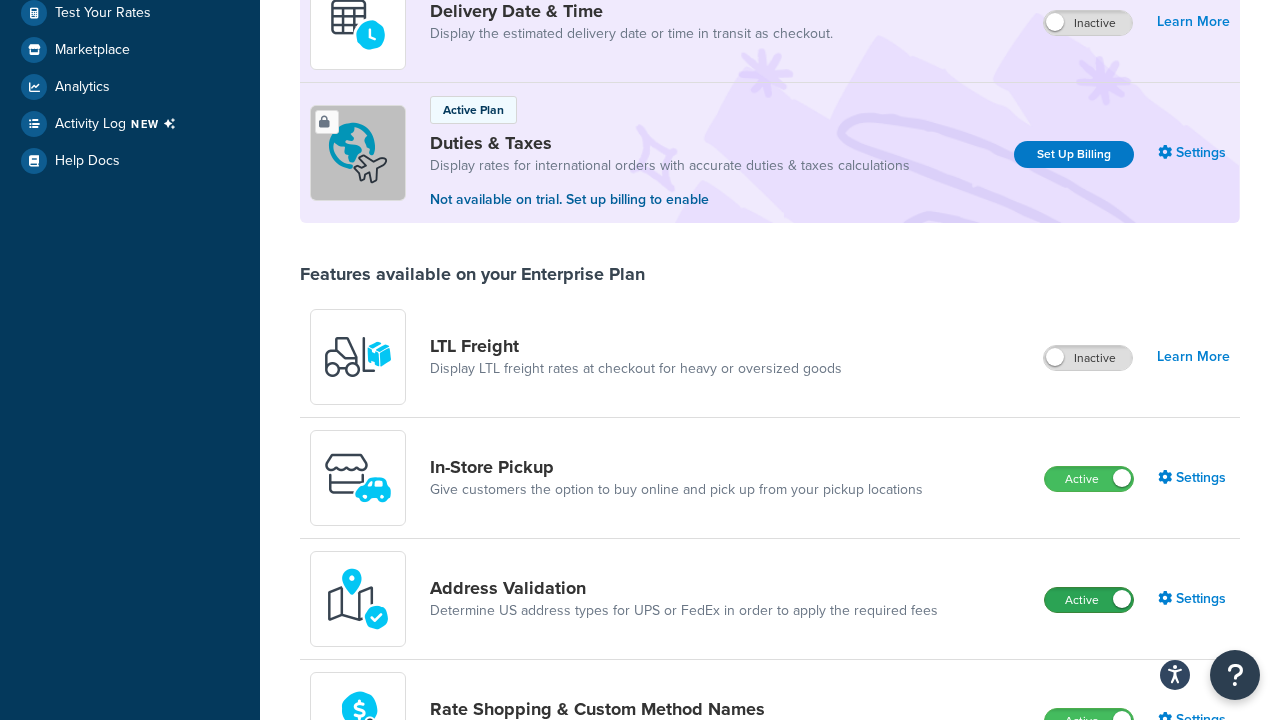 click on "Active" at bounding box center [1089, 600] 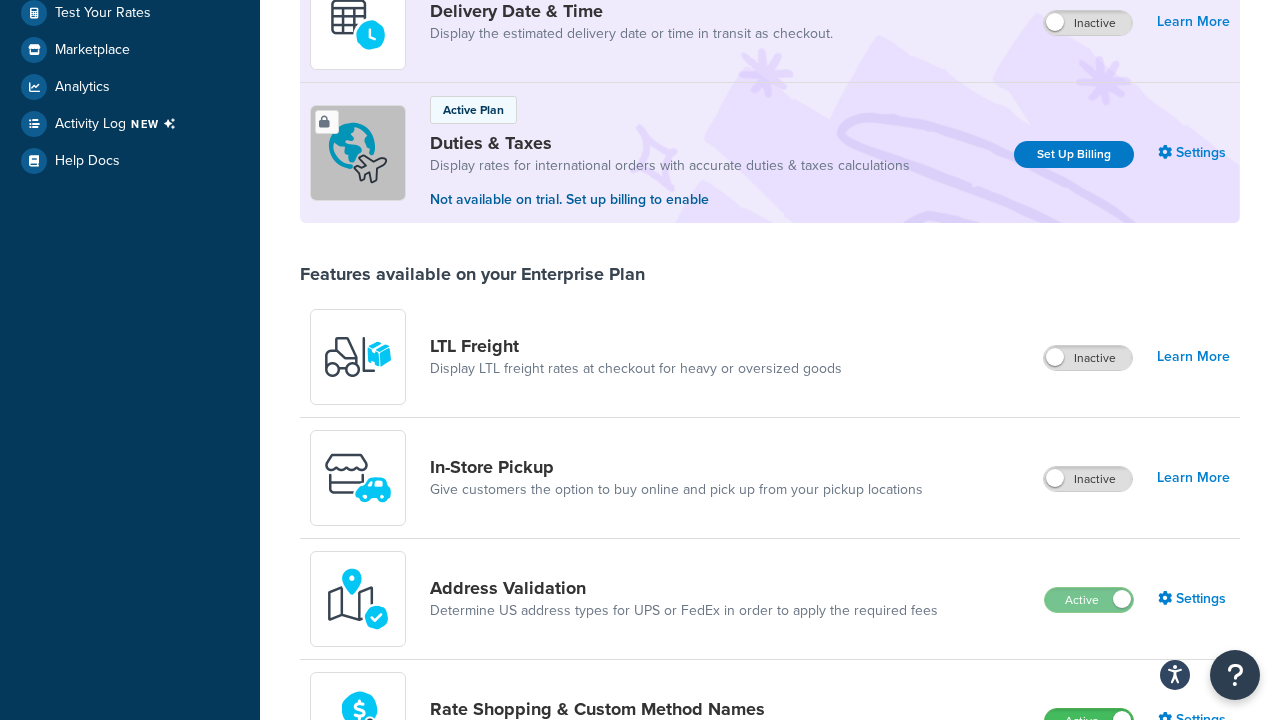click on "Active" at bounding box center [1089, 721] 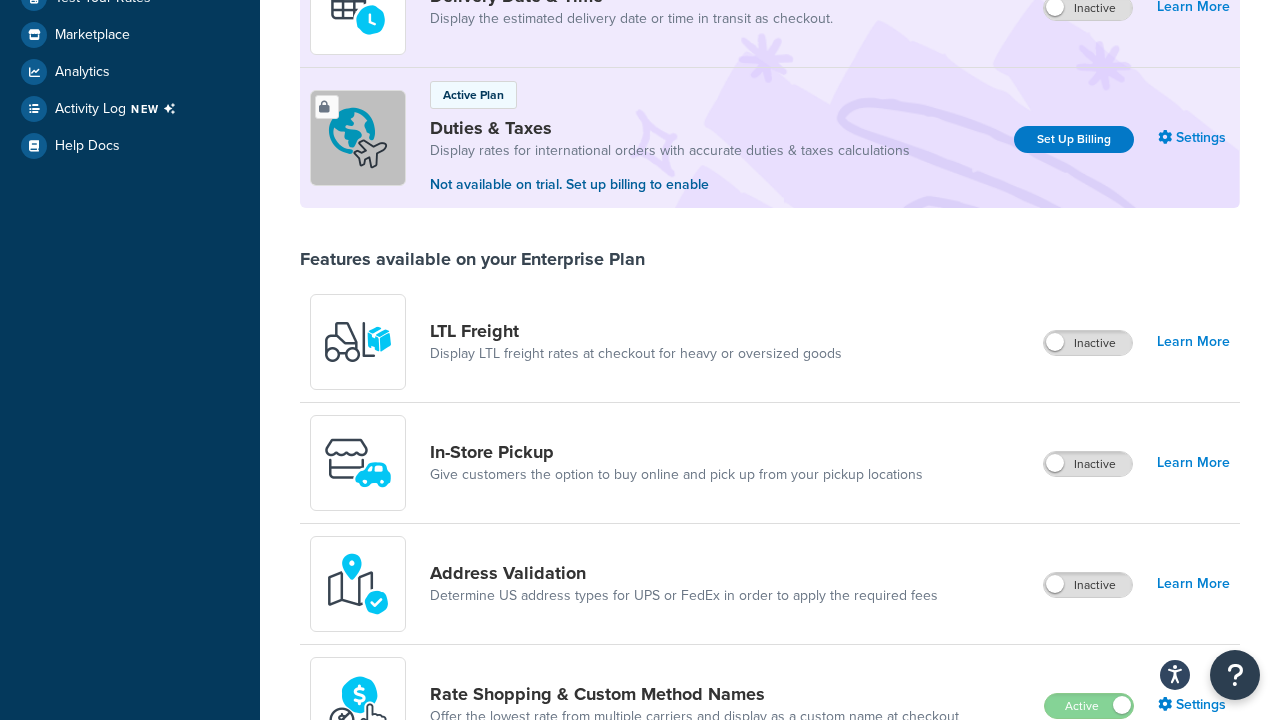 click on "Active" at bounding box center [1088, 827] 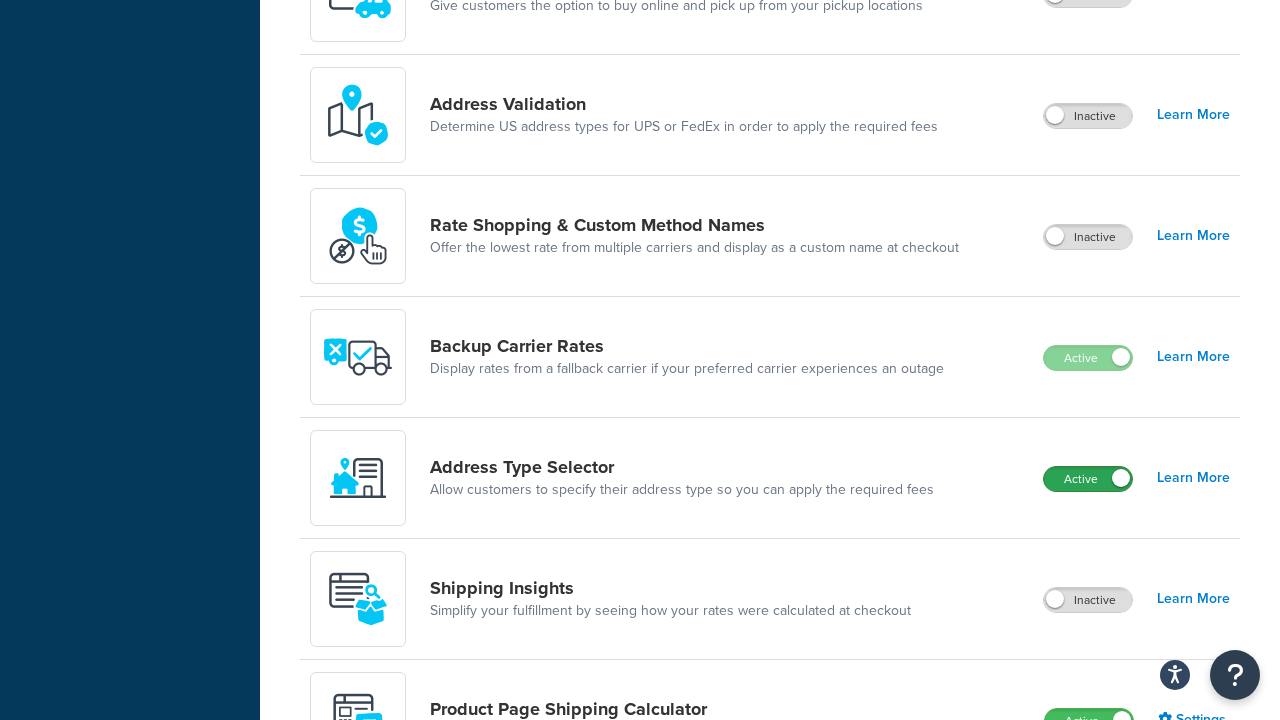 click on "Active" at bounding box center [1088, 479] 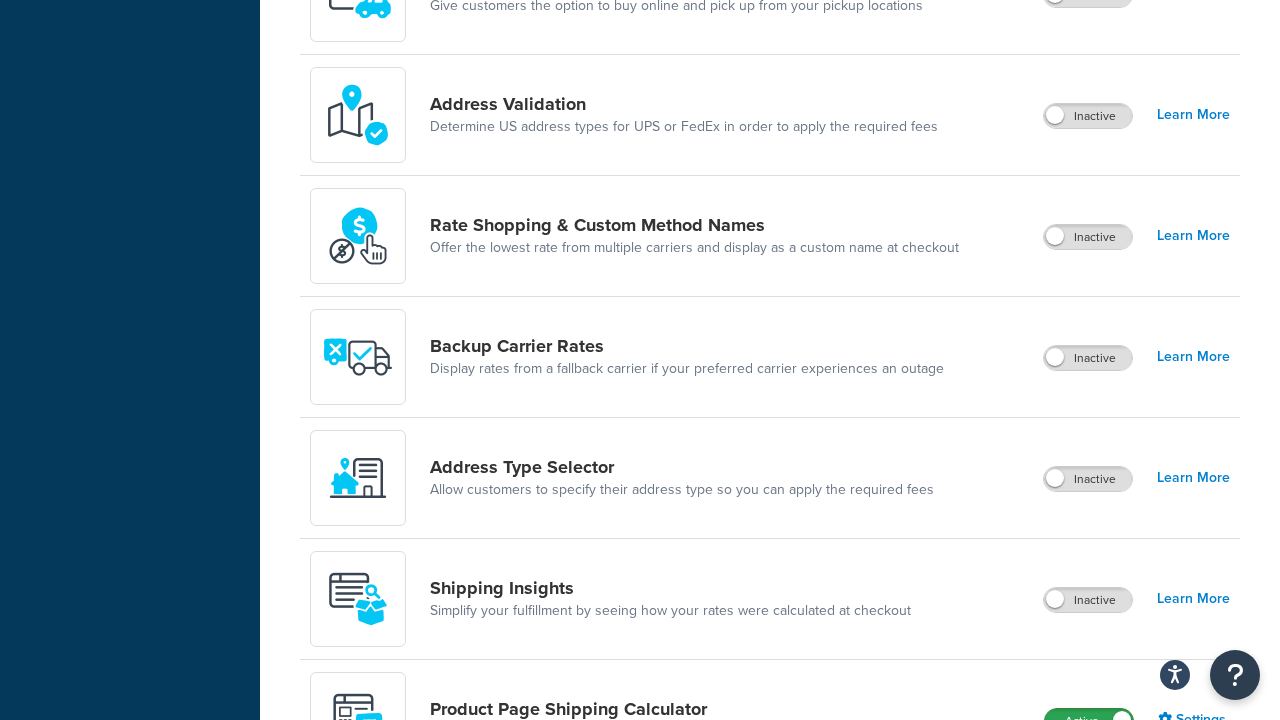 click on "Active" at bounding box center [1089, 721] 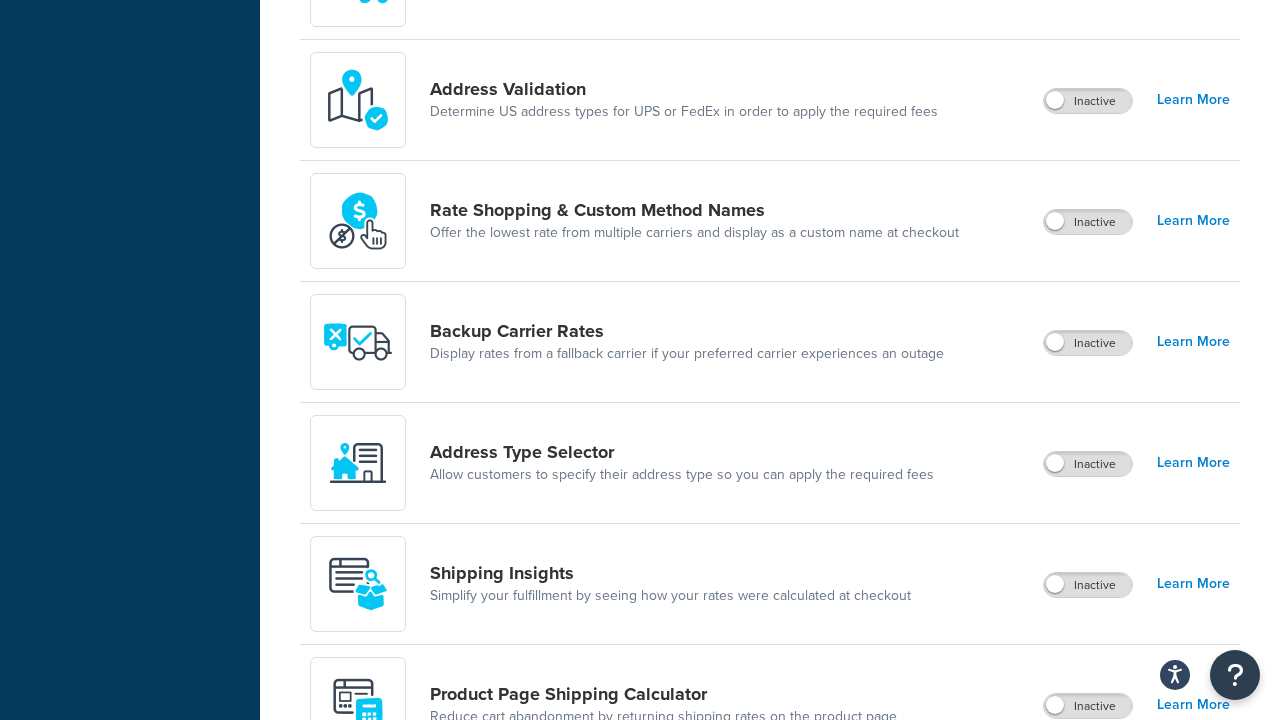 click on "Active" at bounding box center [1088, 827] 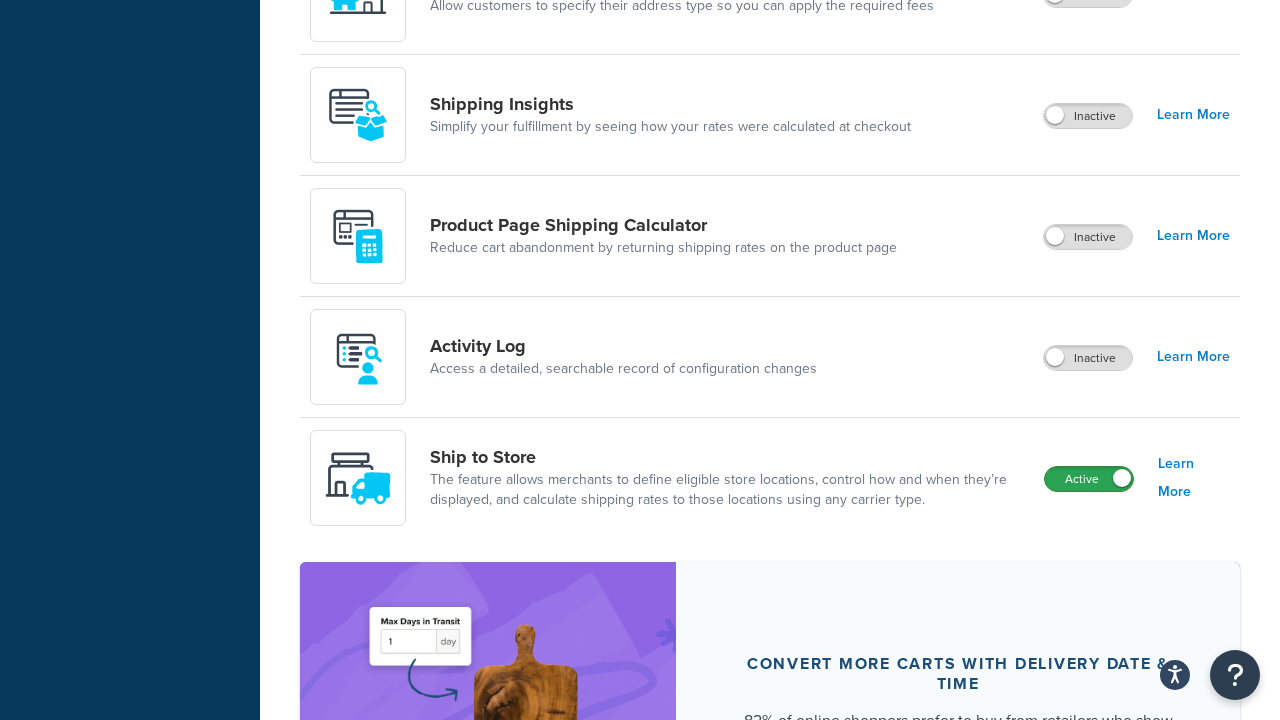click on "Active" at bounding box center (1089, 479) 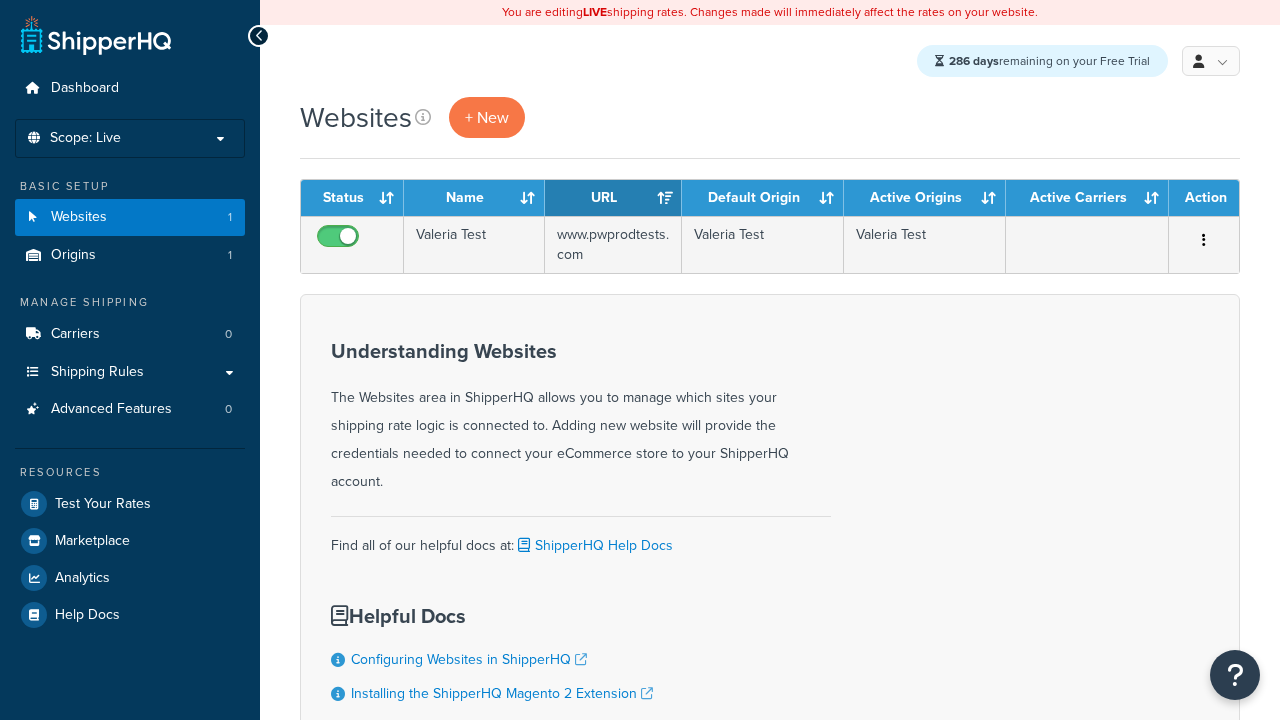 scroll, scrollTop: 0, scrollLeft: 0, axis: both 